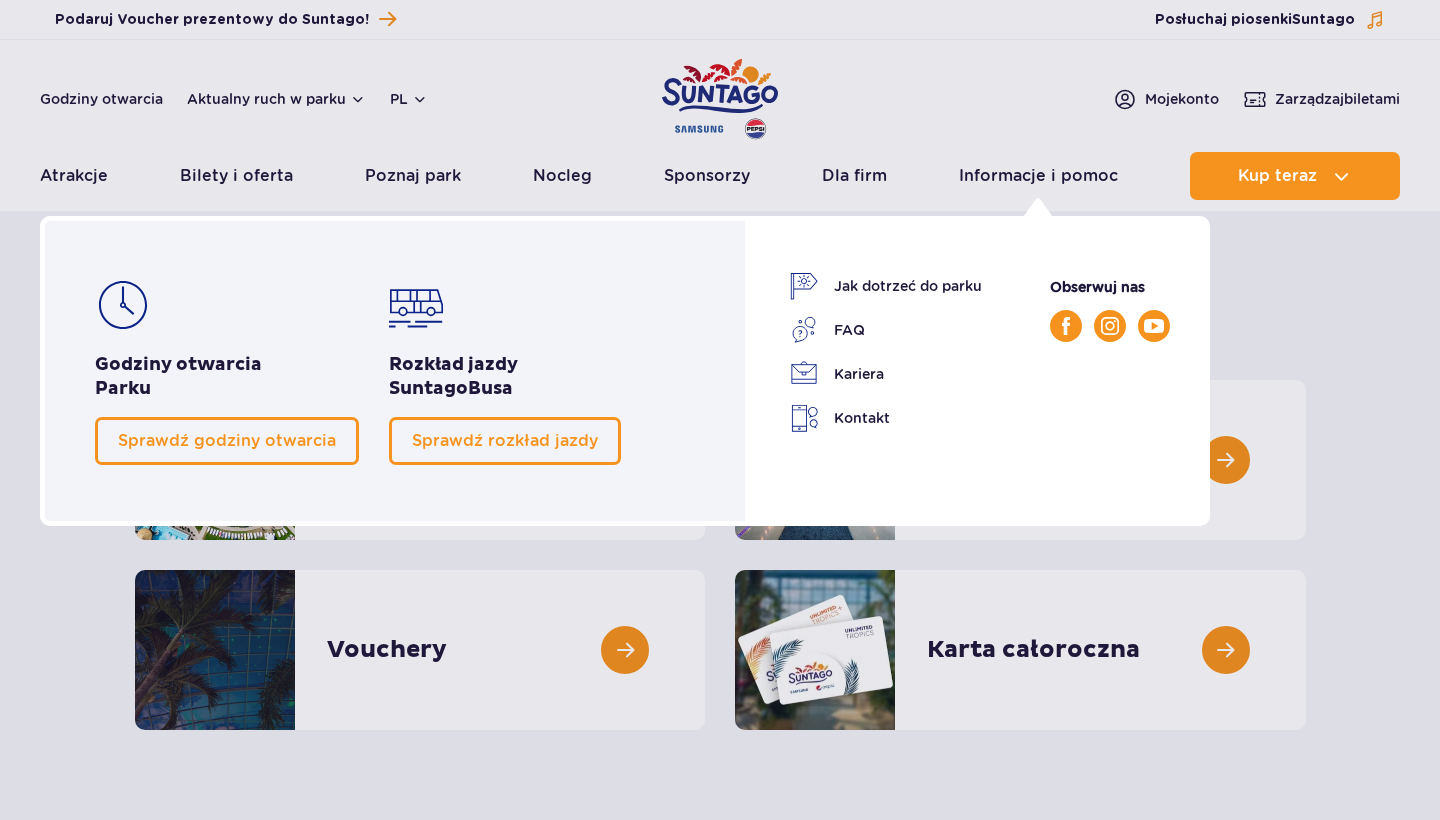 scroll, scrollTop: 0, scrollLeft: 0, axis: both 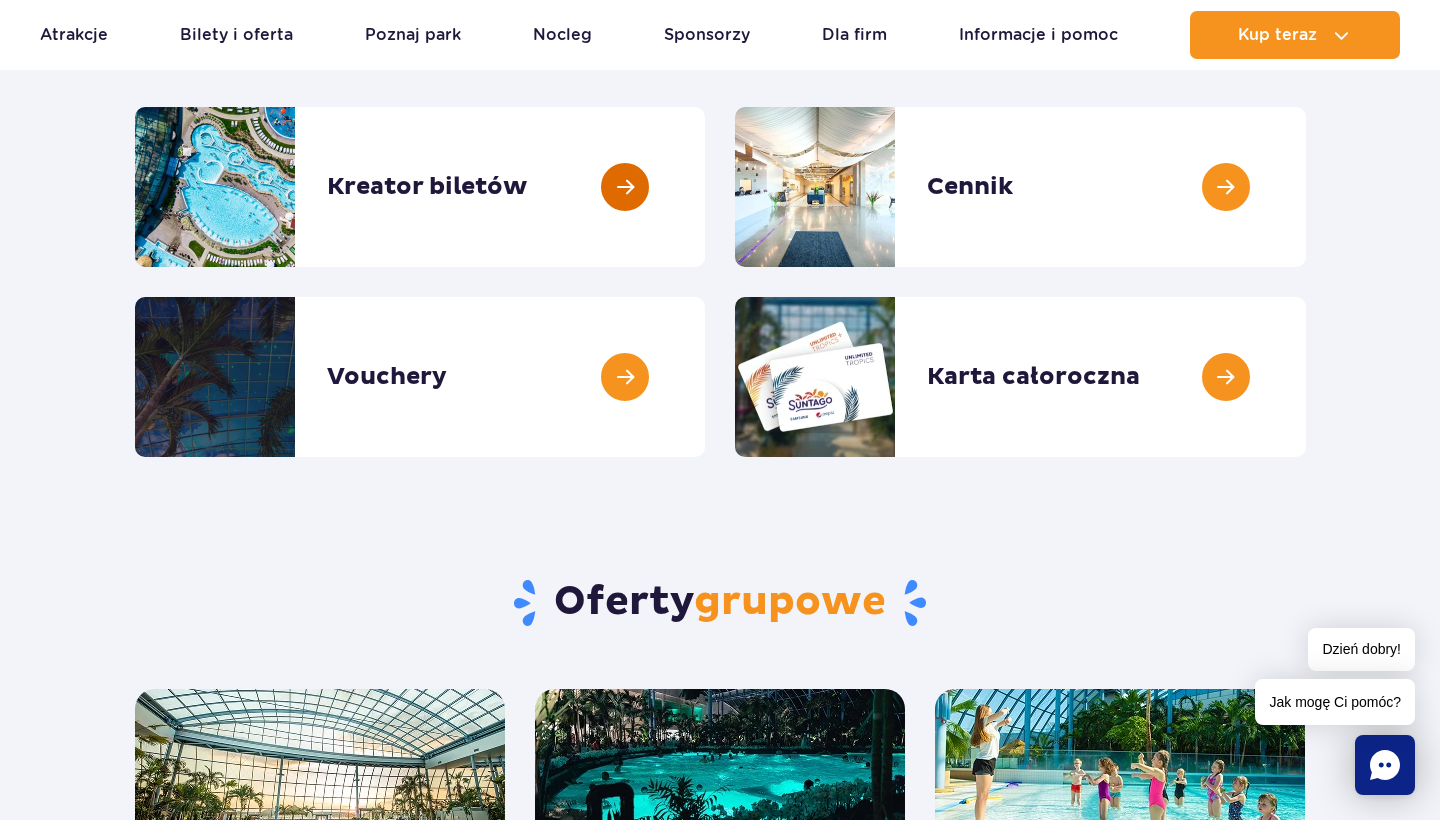click at bounding box center (705, 187) 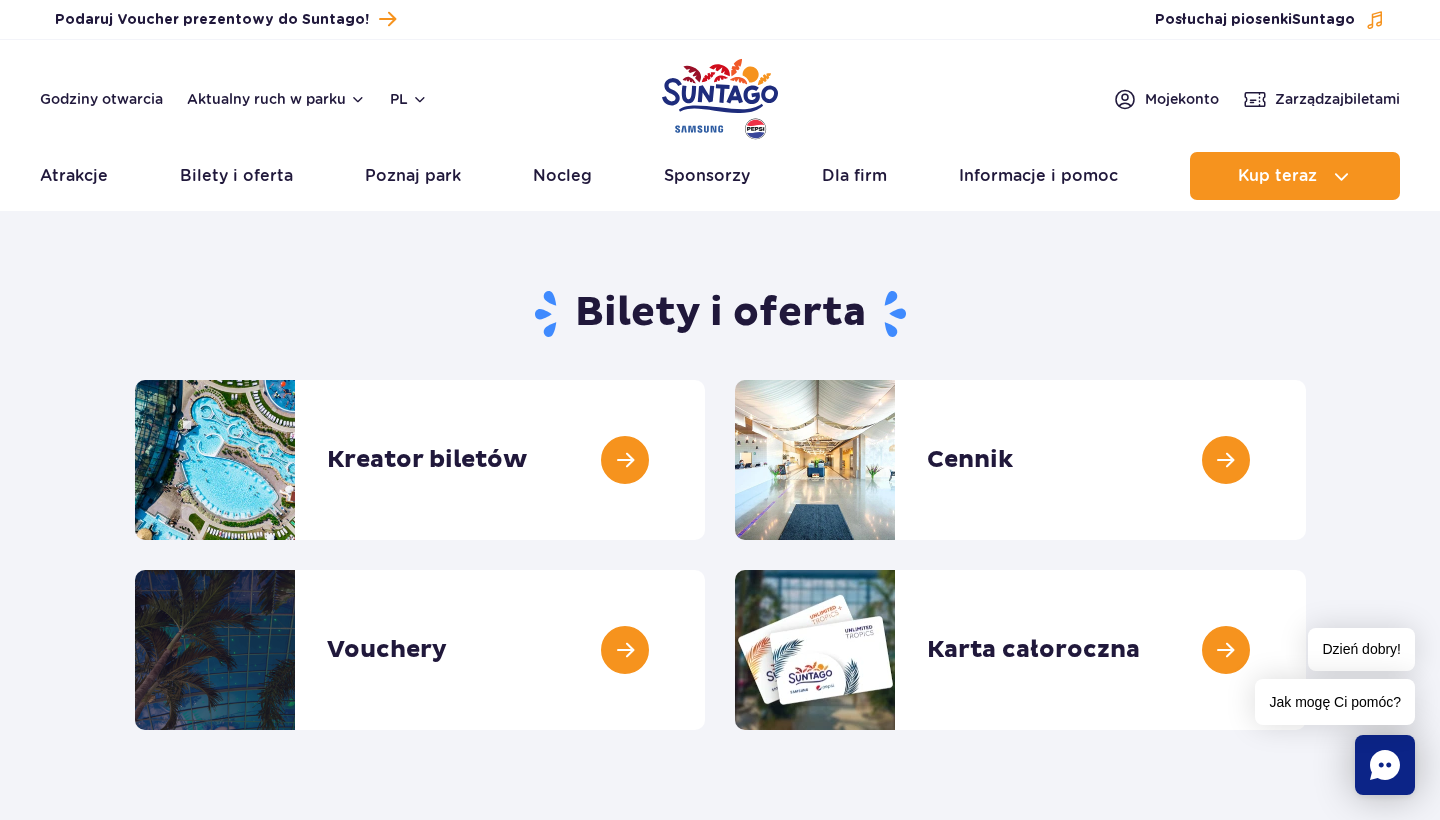scroll, scrollTop: 0, scrollLeft: 0, axis: both 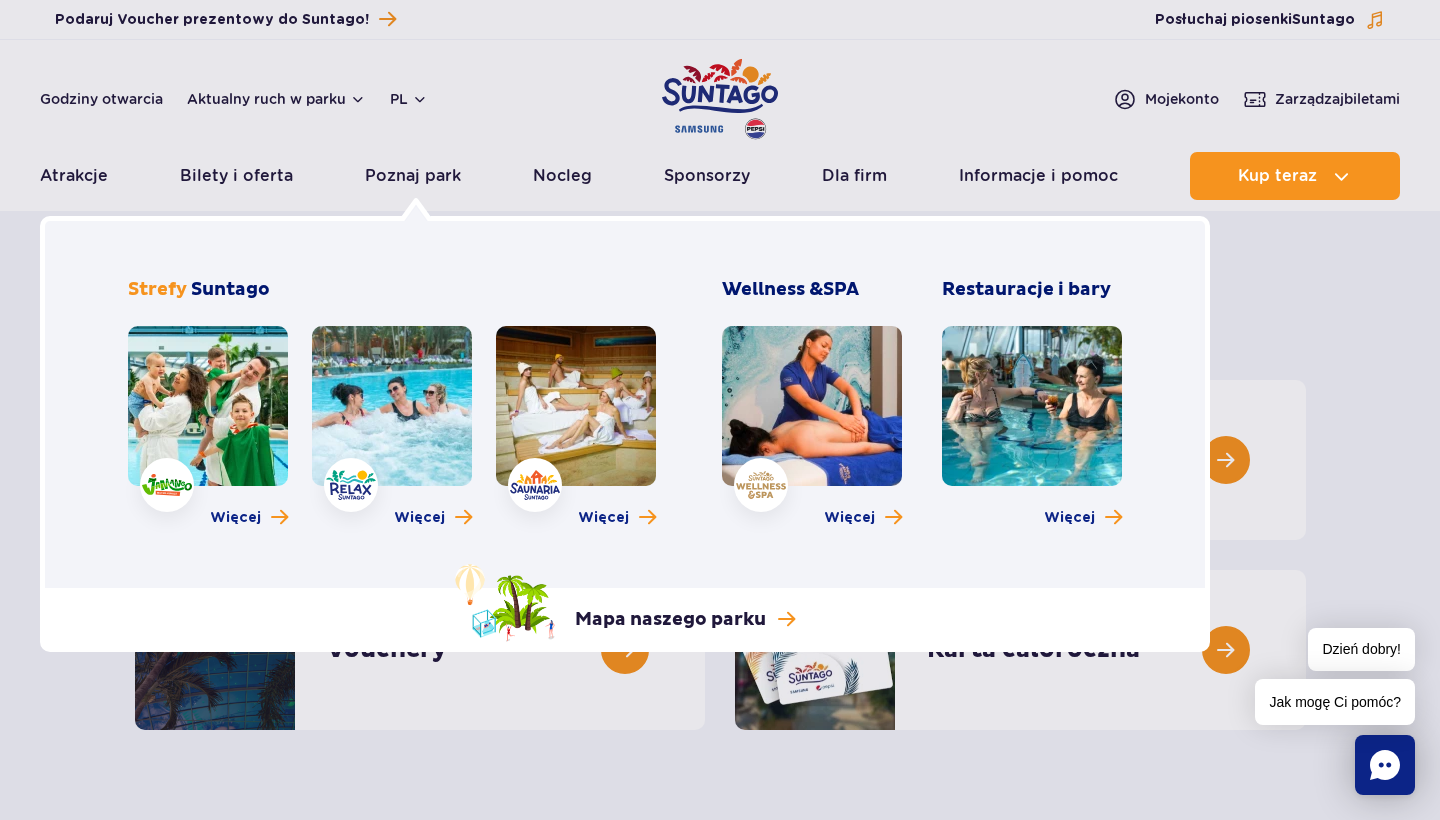 click at bounding box center (392, 406) 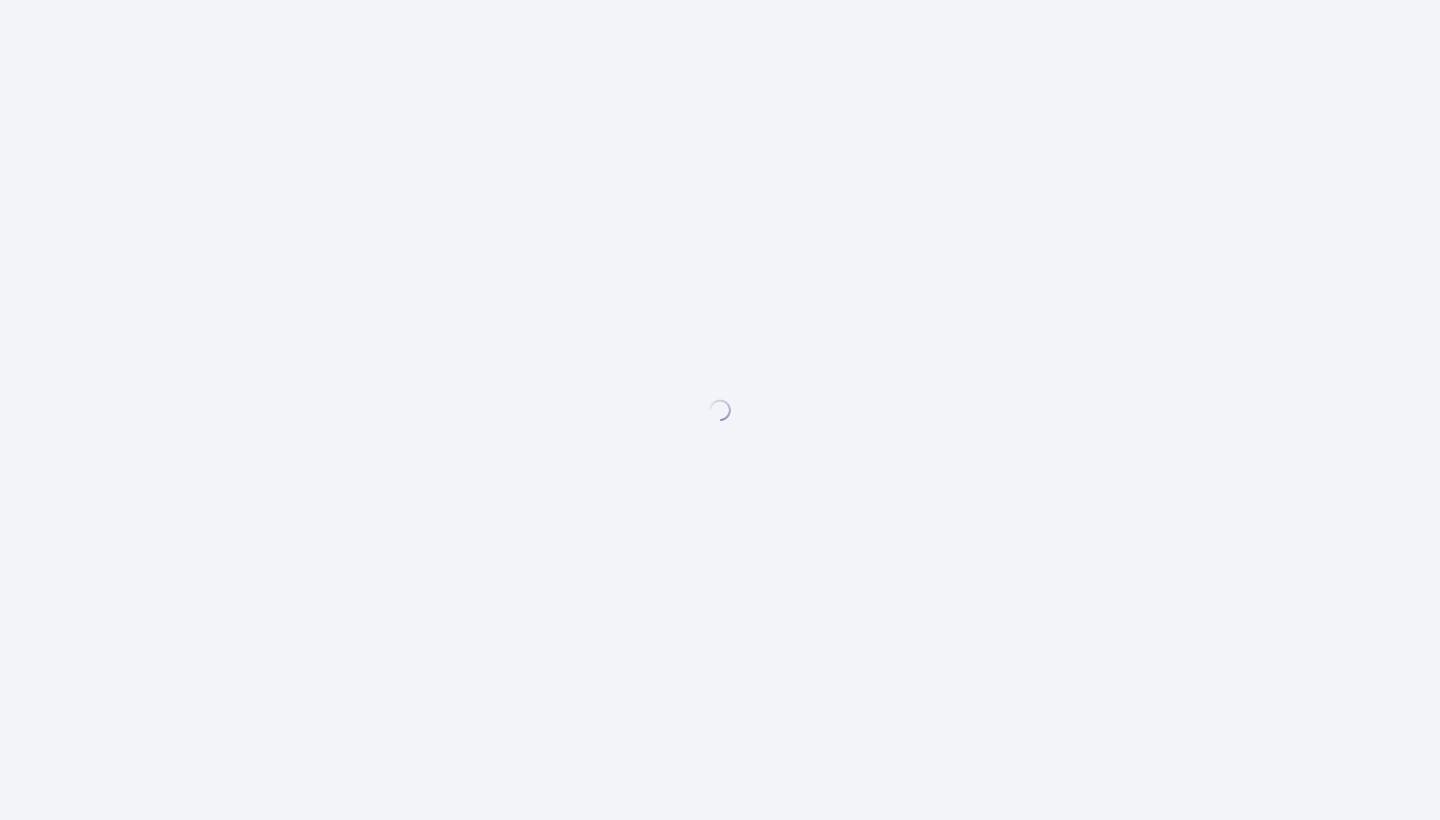 scroll, scrollTop: 0, scrollLeft: 0, axis: both 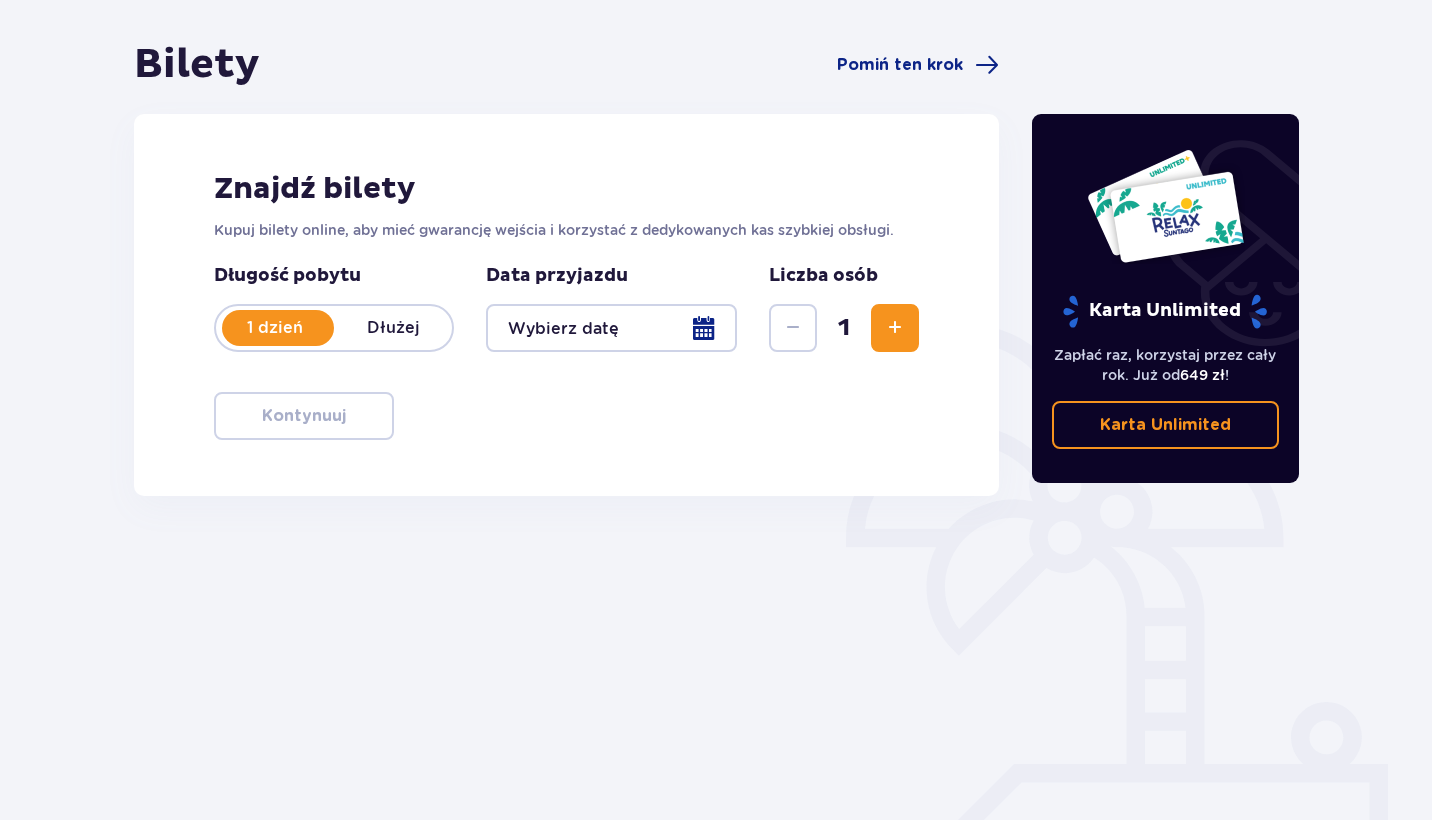 click at bounding box center [611, 328] 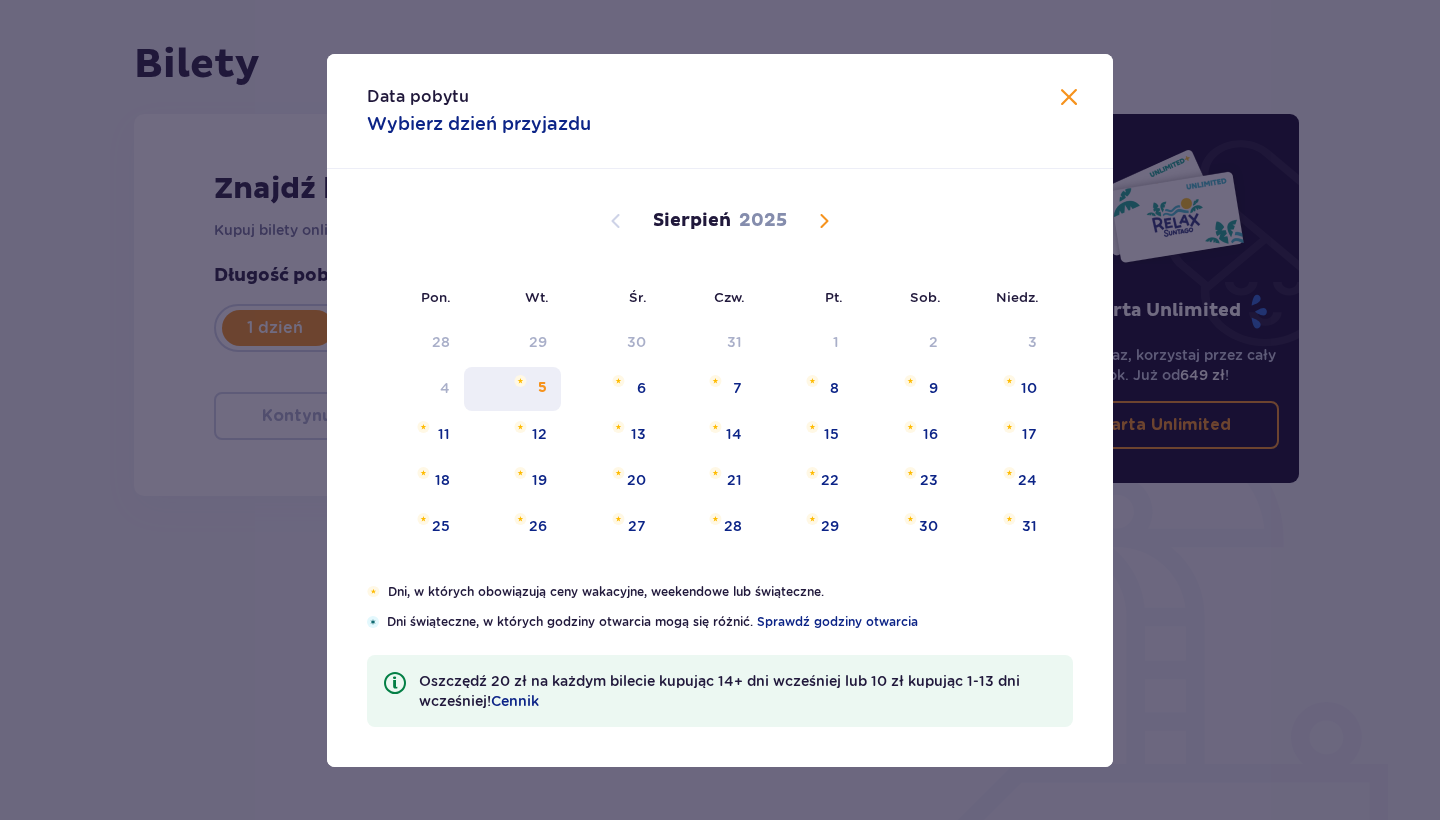 click on "5" at bounding box center [542, 388] 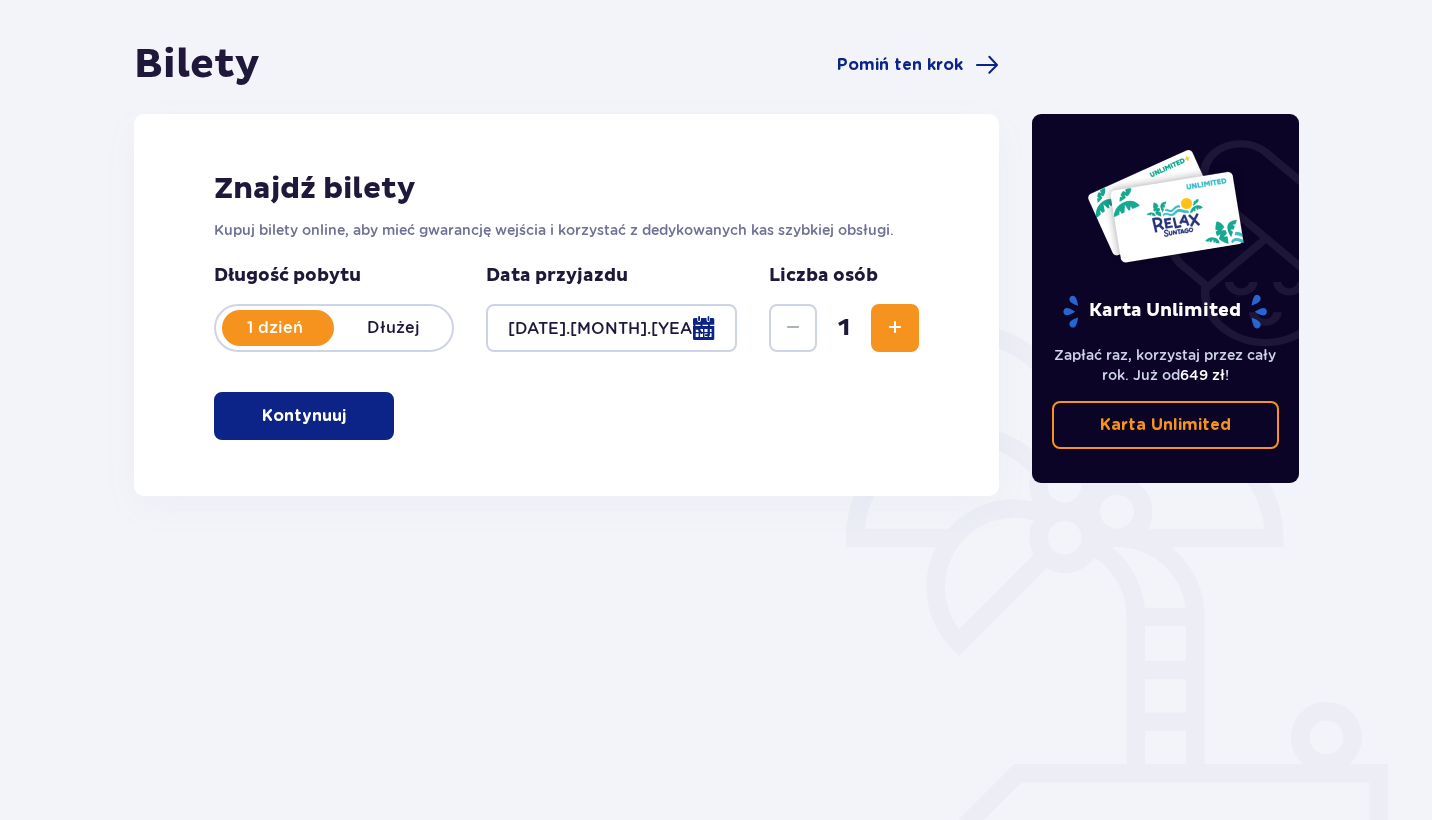 click at bounding box center [611, 328] 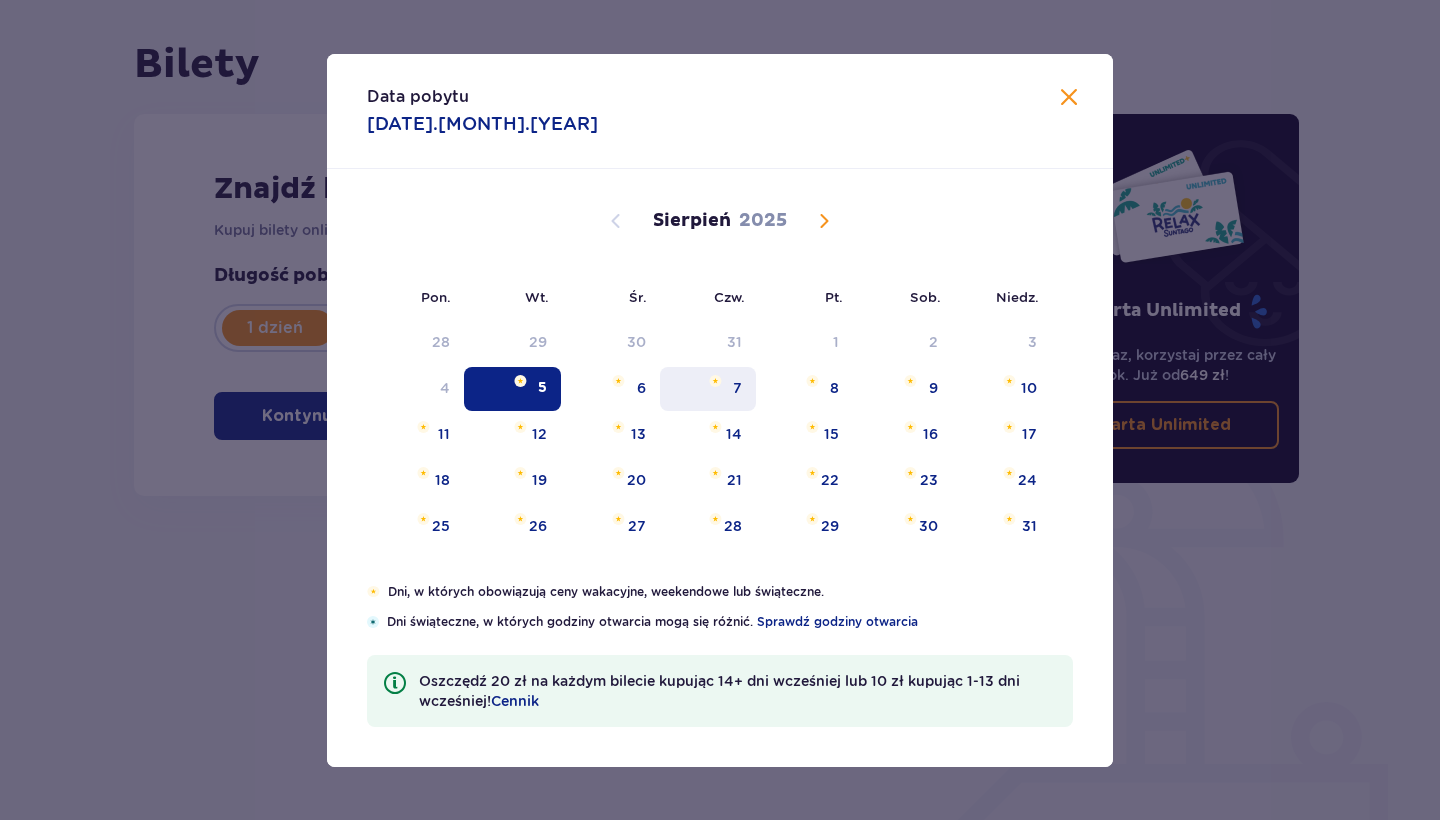 click on "7" at bounding box center [708, 389] 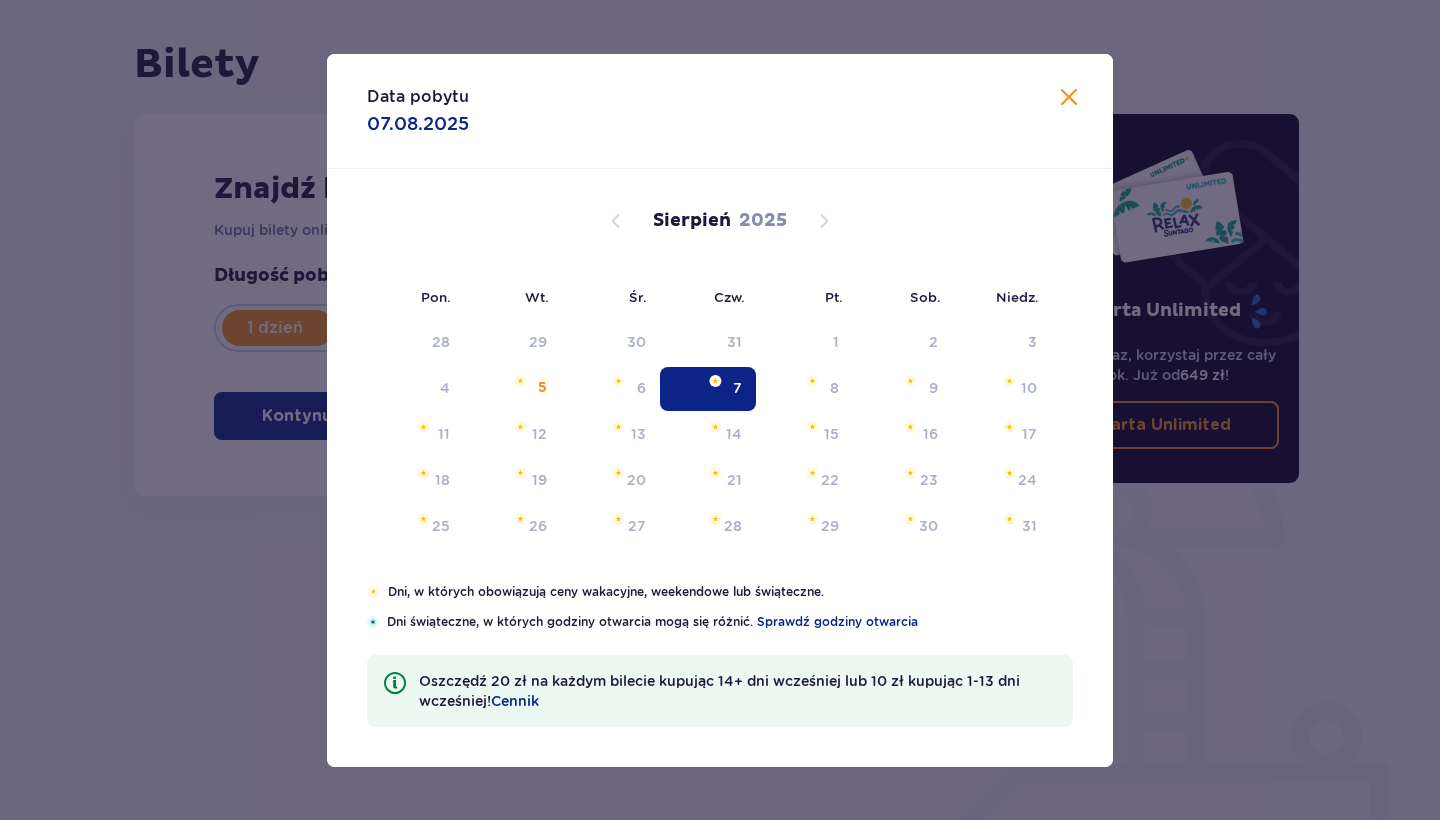 type on "07.08.25" 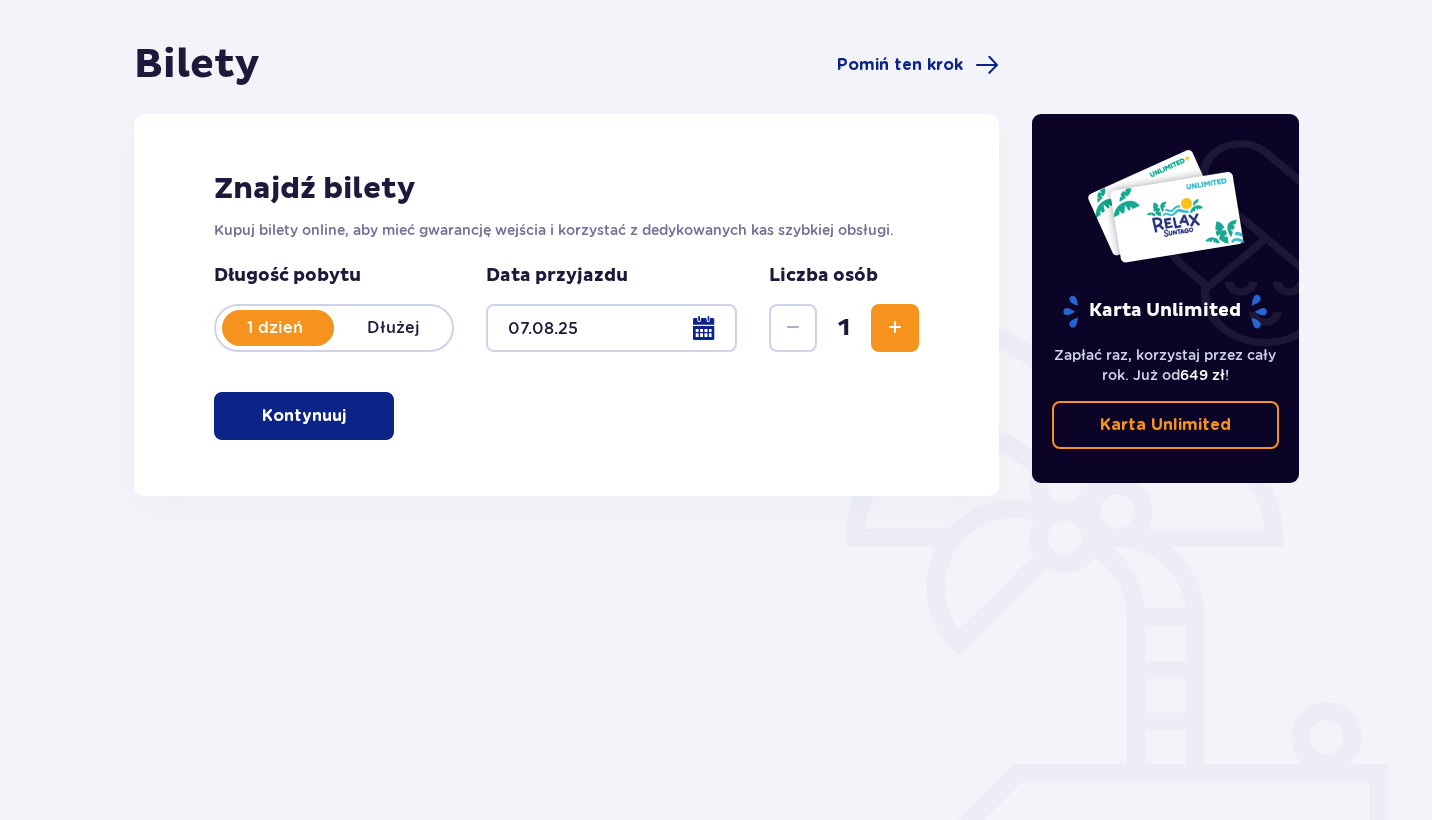 click at bounding box center [895, 328] 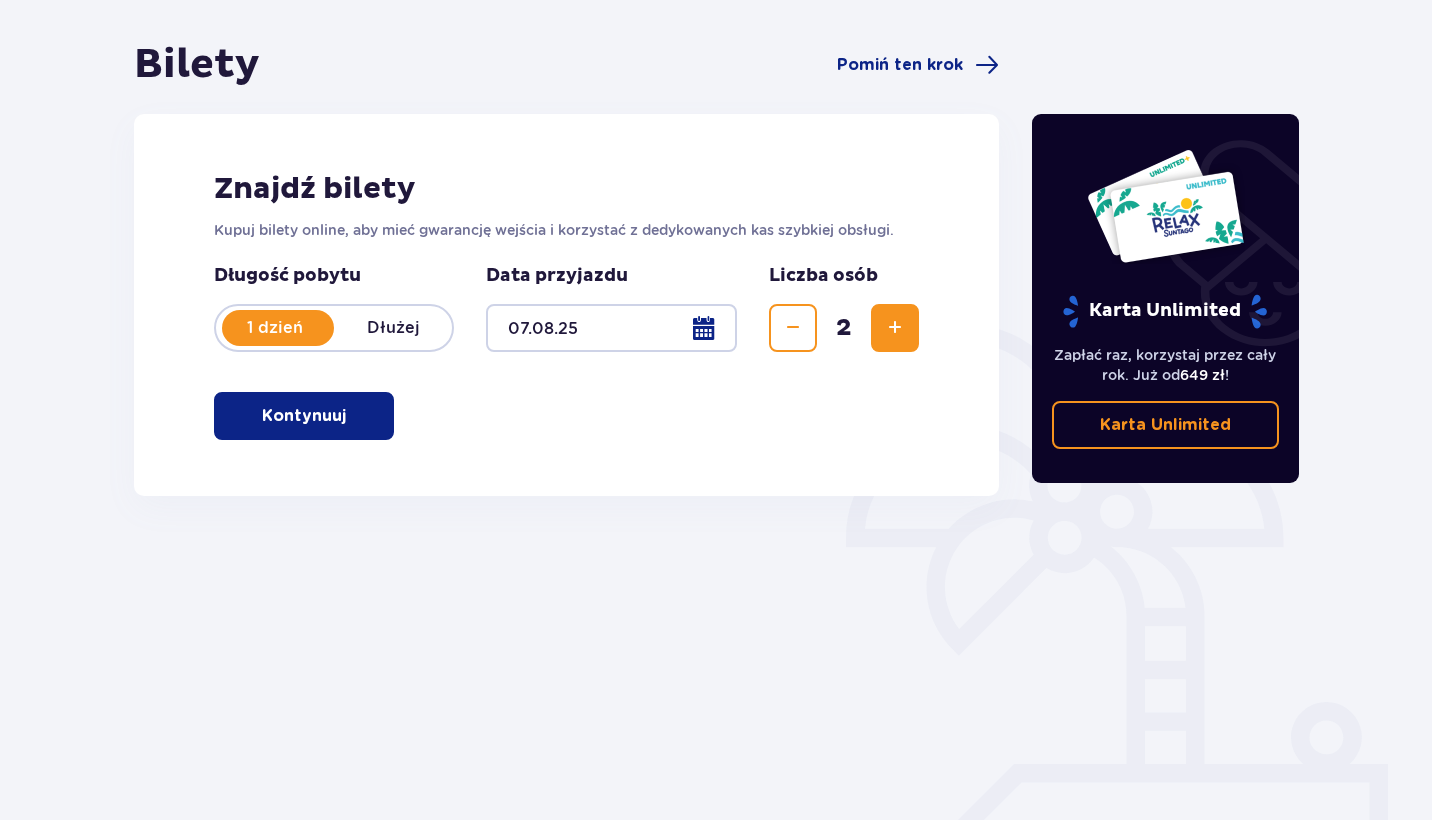 click at bounding box center [895, 328] 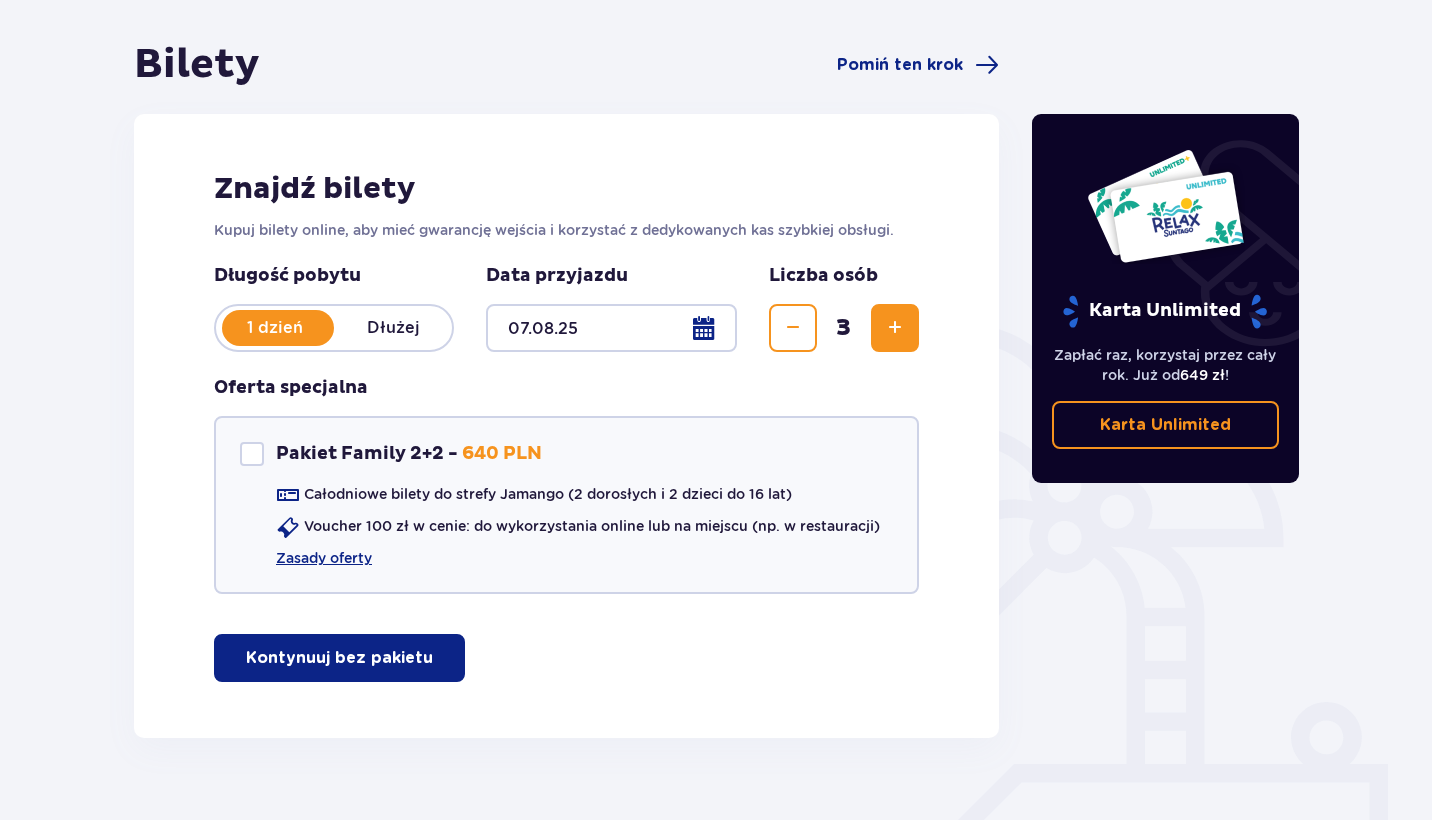 click at bounding box center (895, 328) 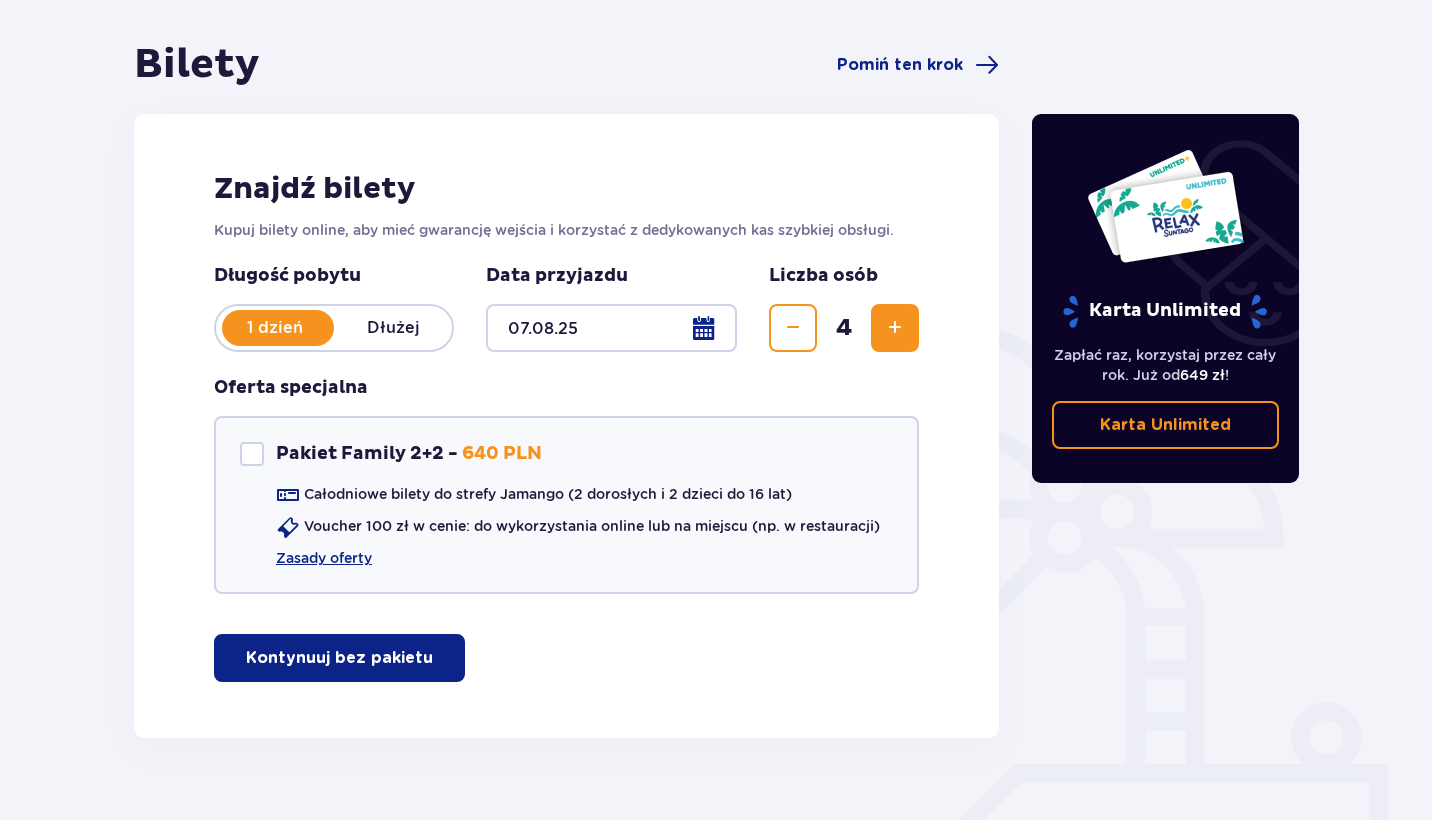 click on "Kontynuuj bez pakietu" at bounding box center (339, 658) 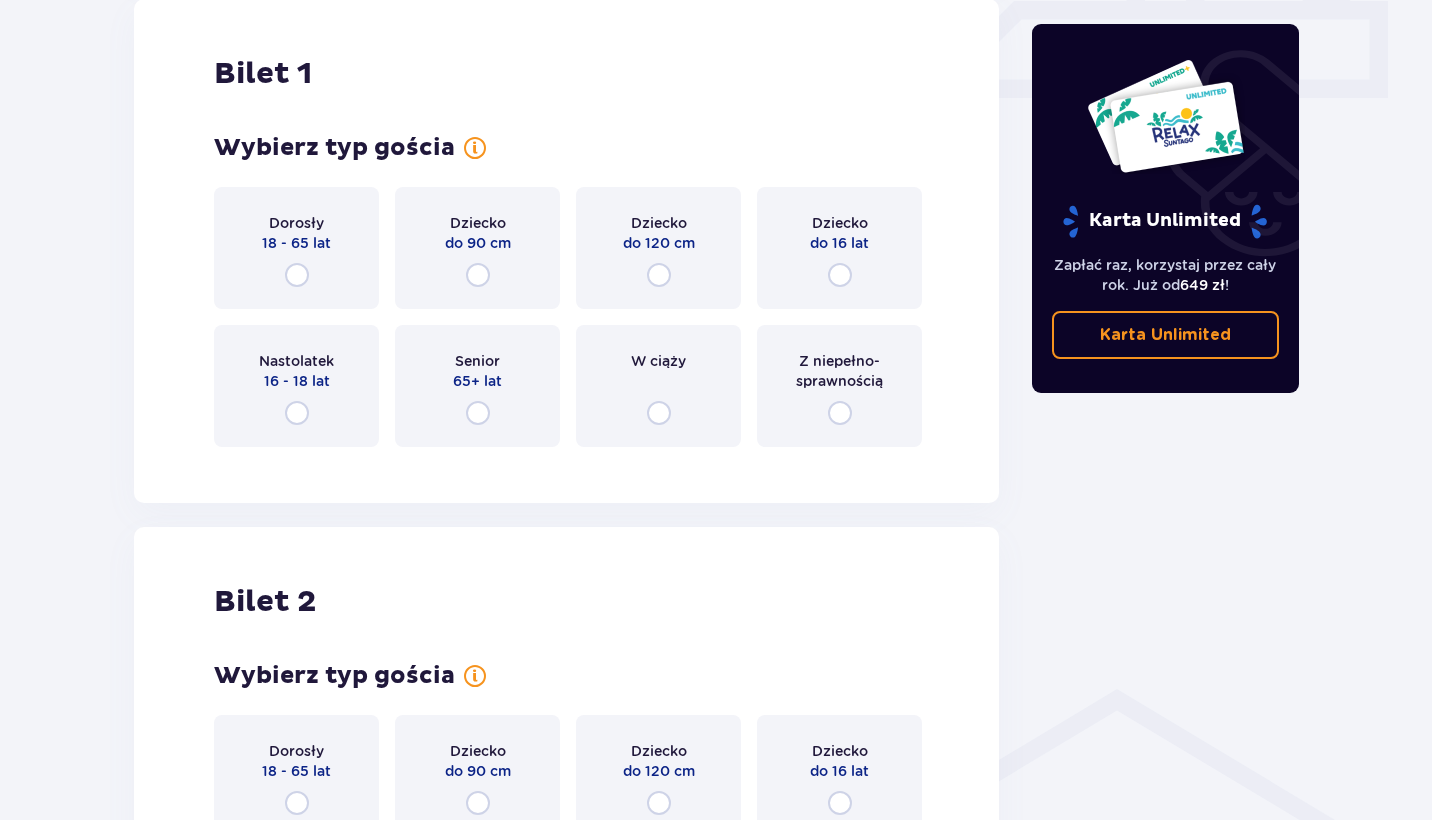 scroll, scrollTop: 939, scrollLeft: 0, axis: vertical 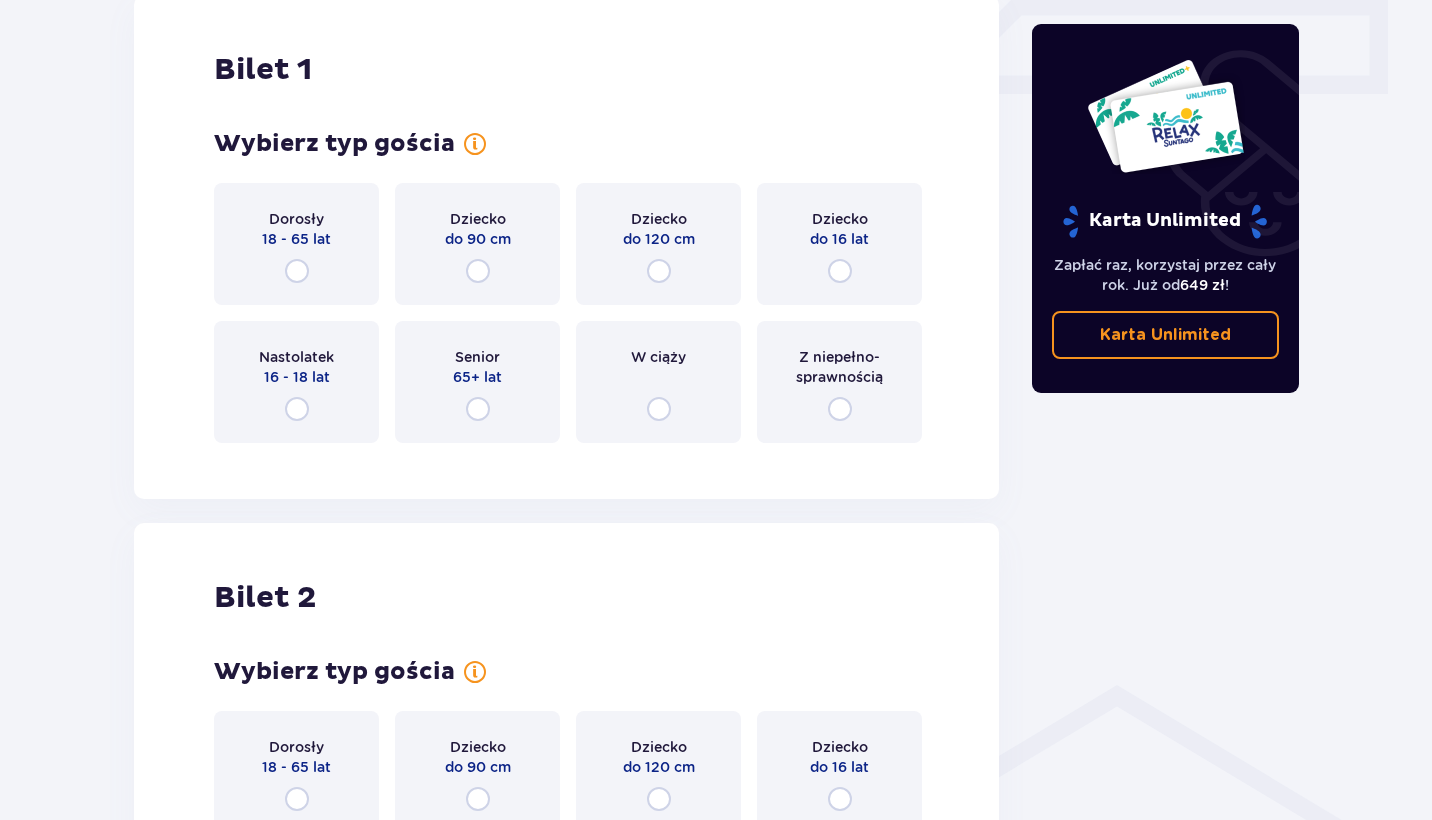 click on "Dorosły 18 - 65 lat" at bounding box center [296, 244] 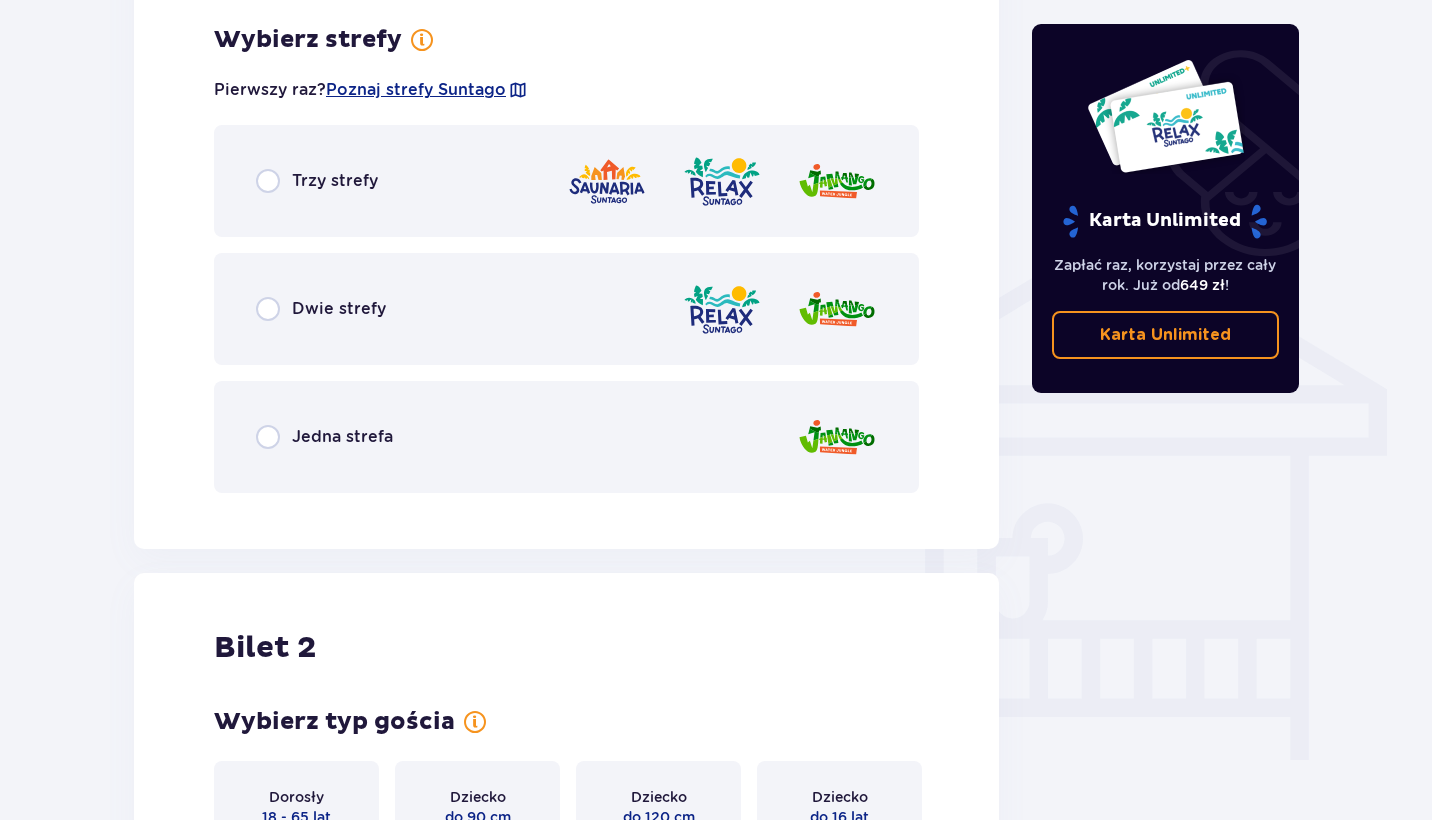 scroll, scrollTop: 1398, scrollLeft: 0, axis: vertical 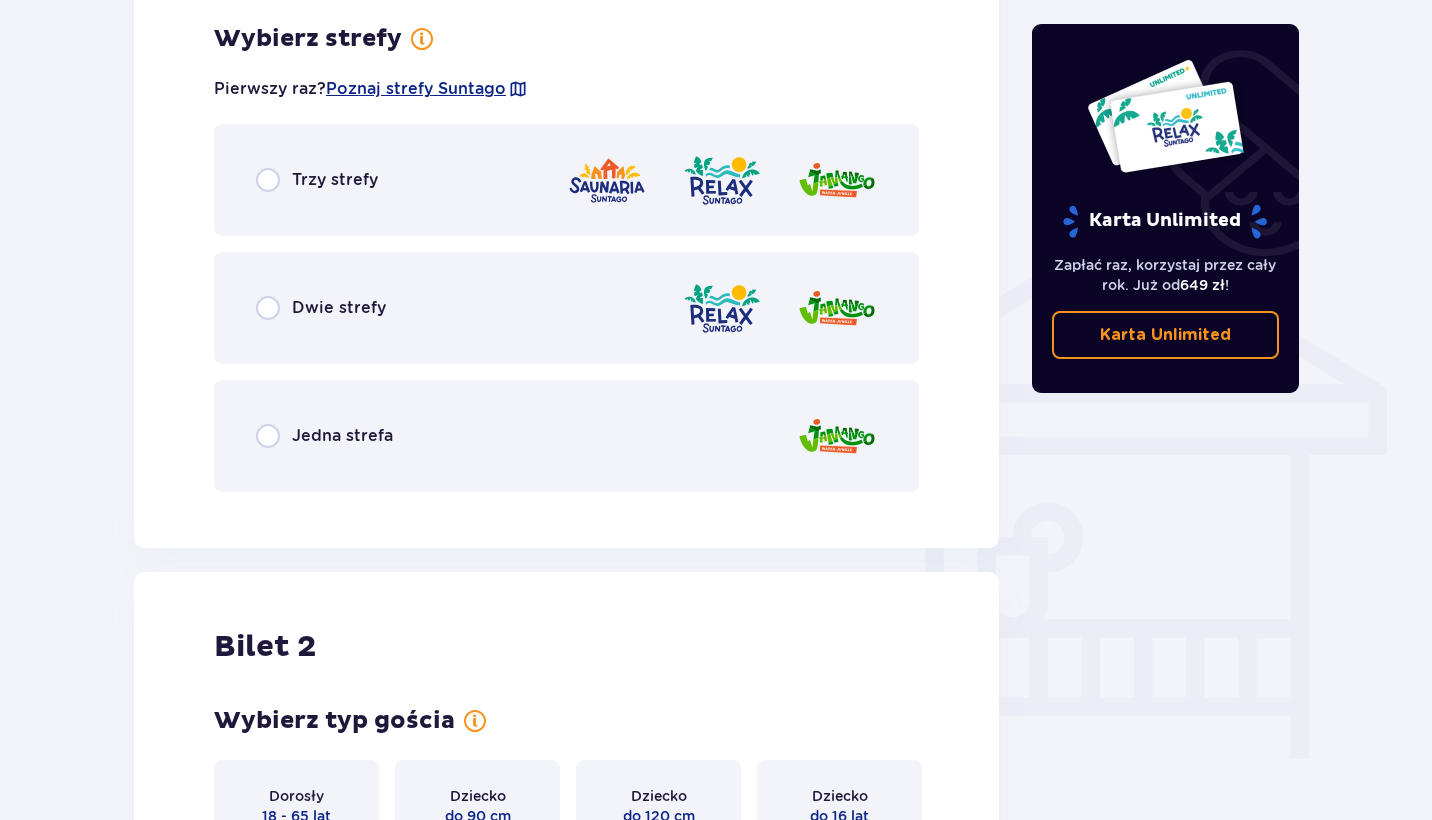 click on "Trzy strefy" at bounding box center [566, 180] 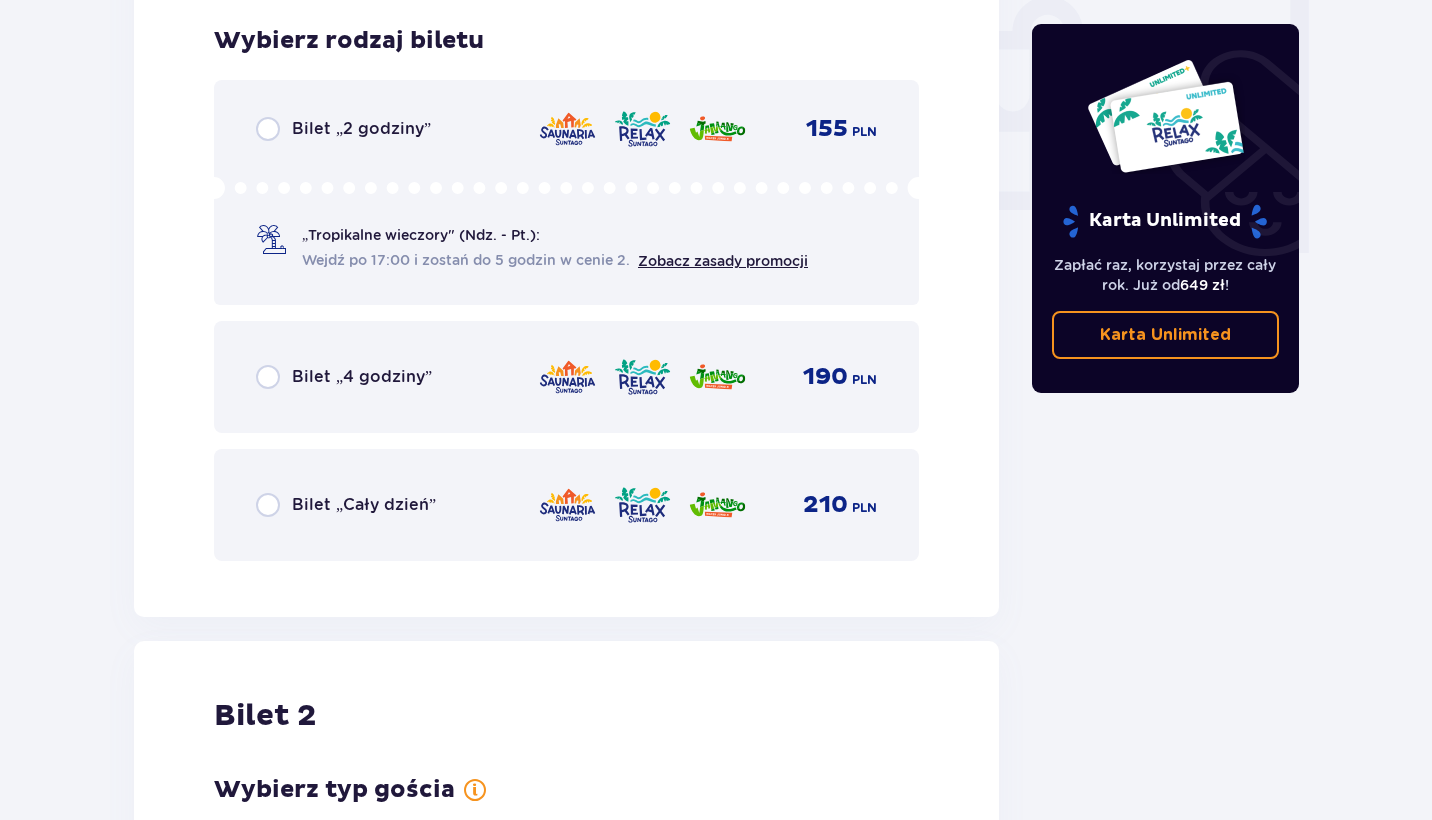 scroll, scrollTop: 1906, scrollLeft: 0, axis: vertical 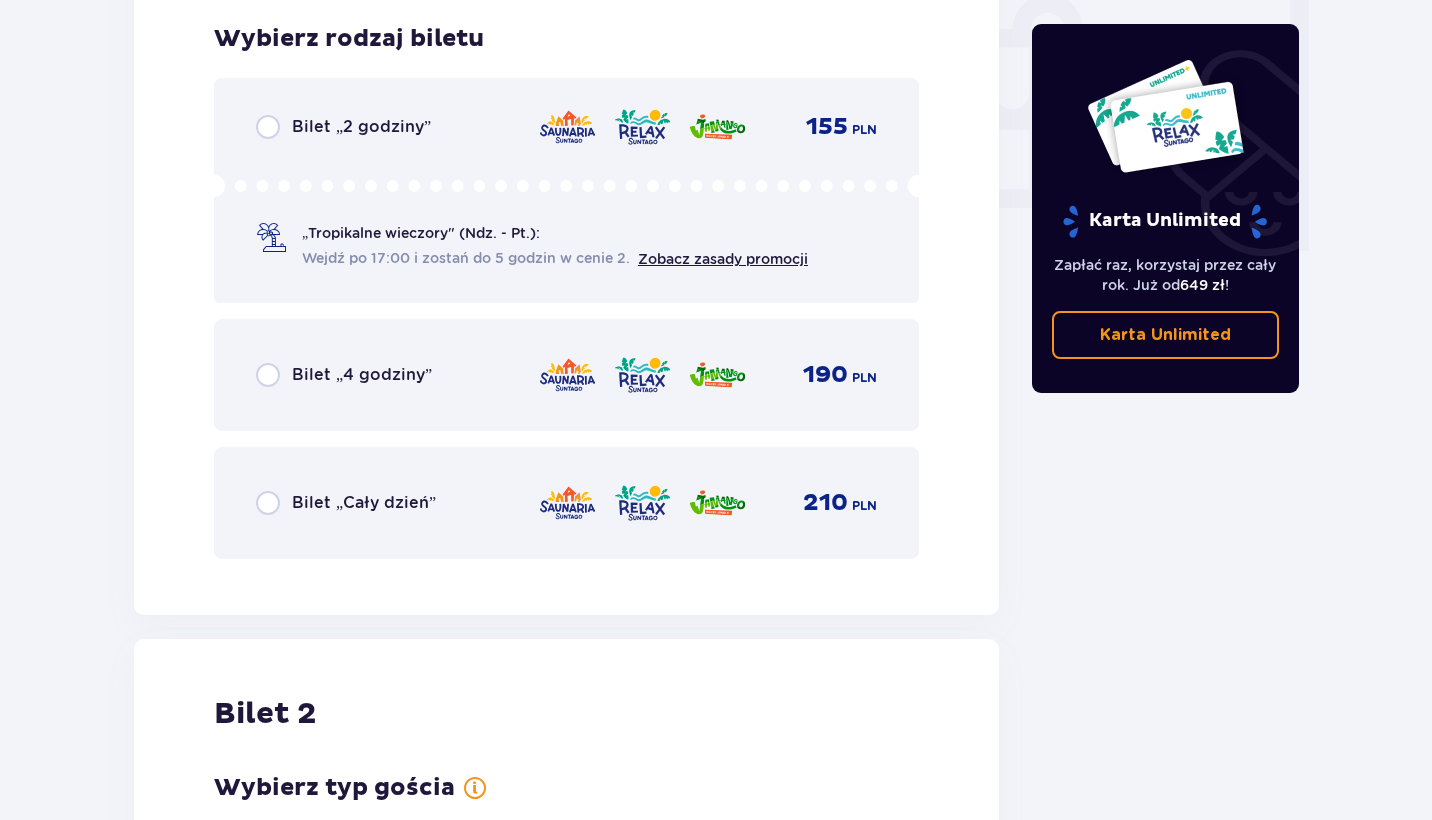 click on "Bilet „4 godziny” 190 PLN" at bounding box center [566, 375] 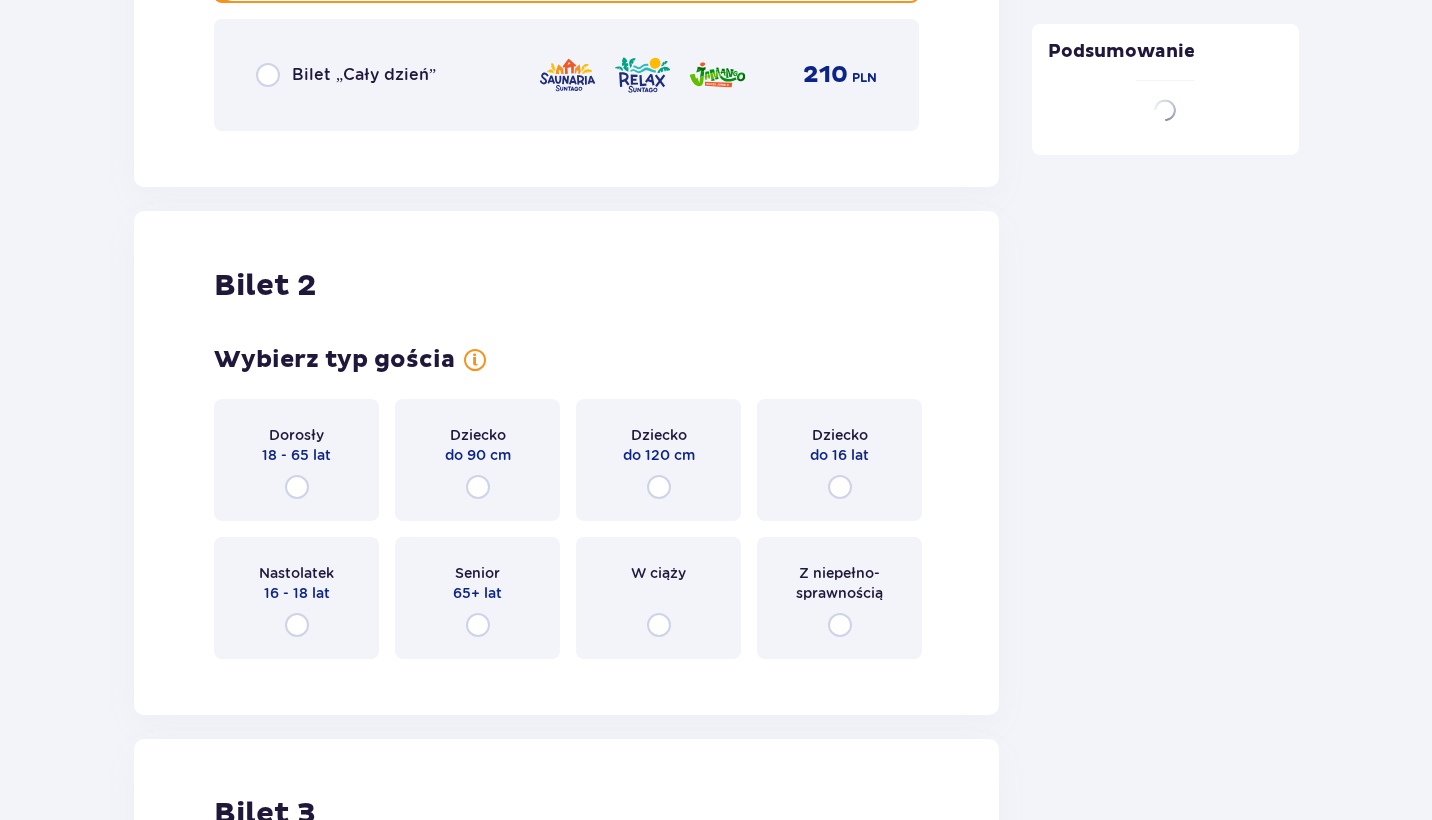 scroll, scrollTop: 2521, scrollLeft: 0, axis: vertical 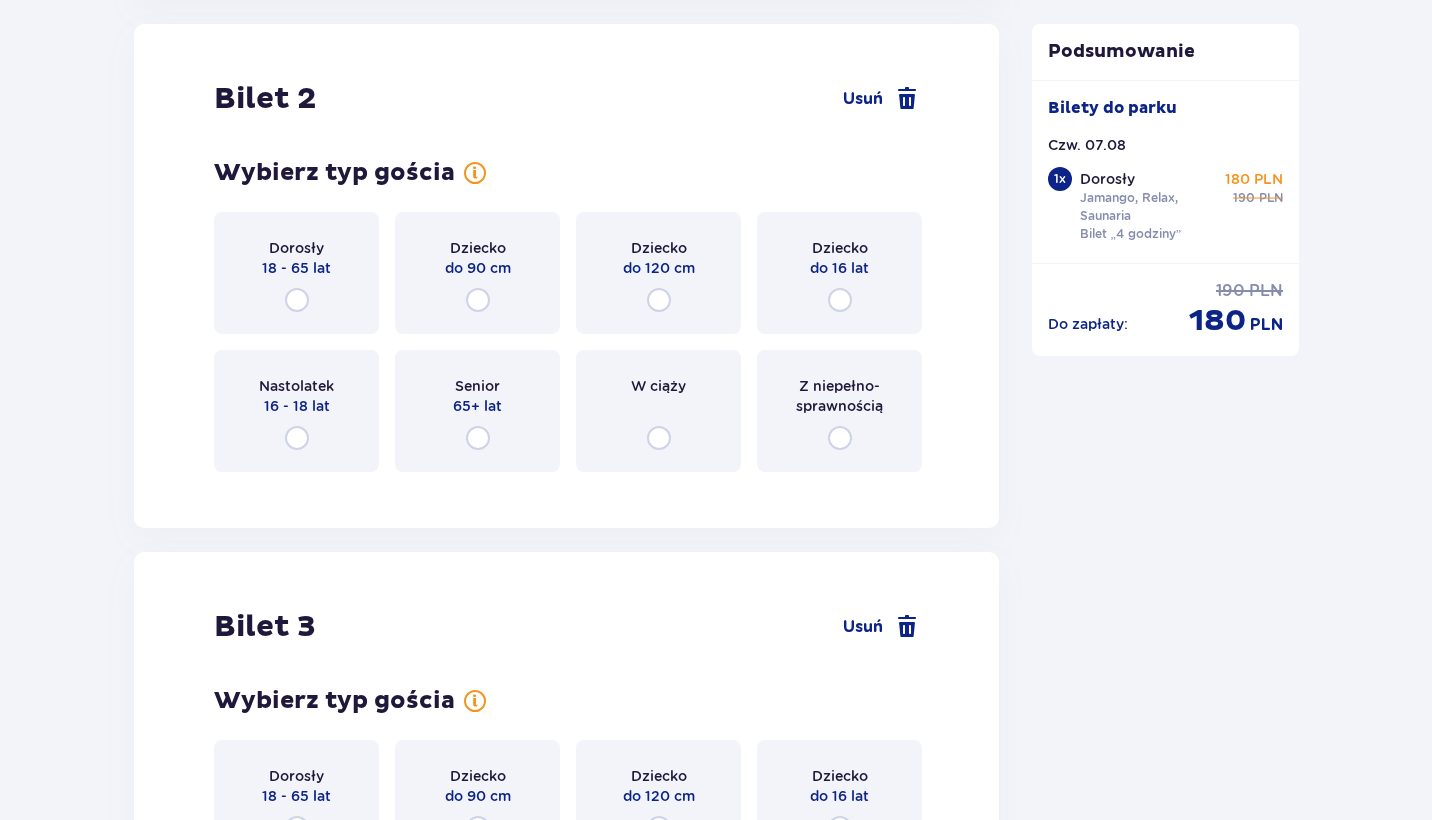 click on "do 16 lat" at bounding box center [839, 268] 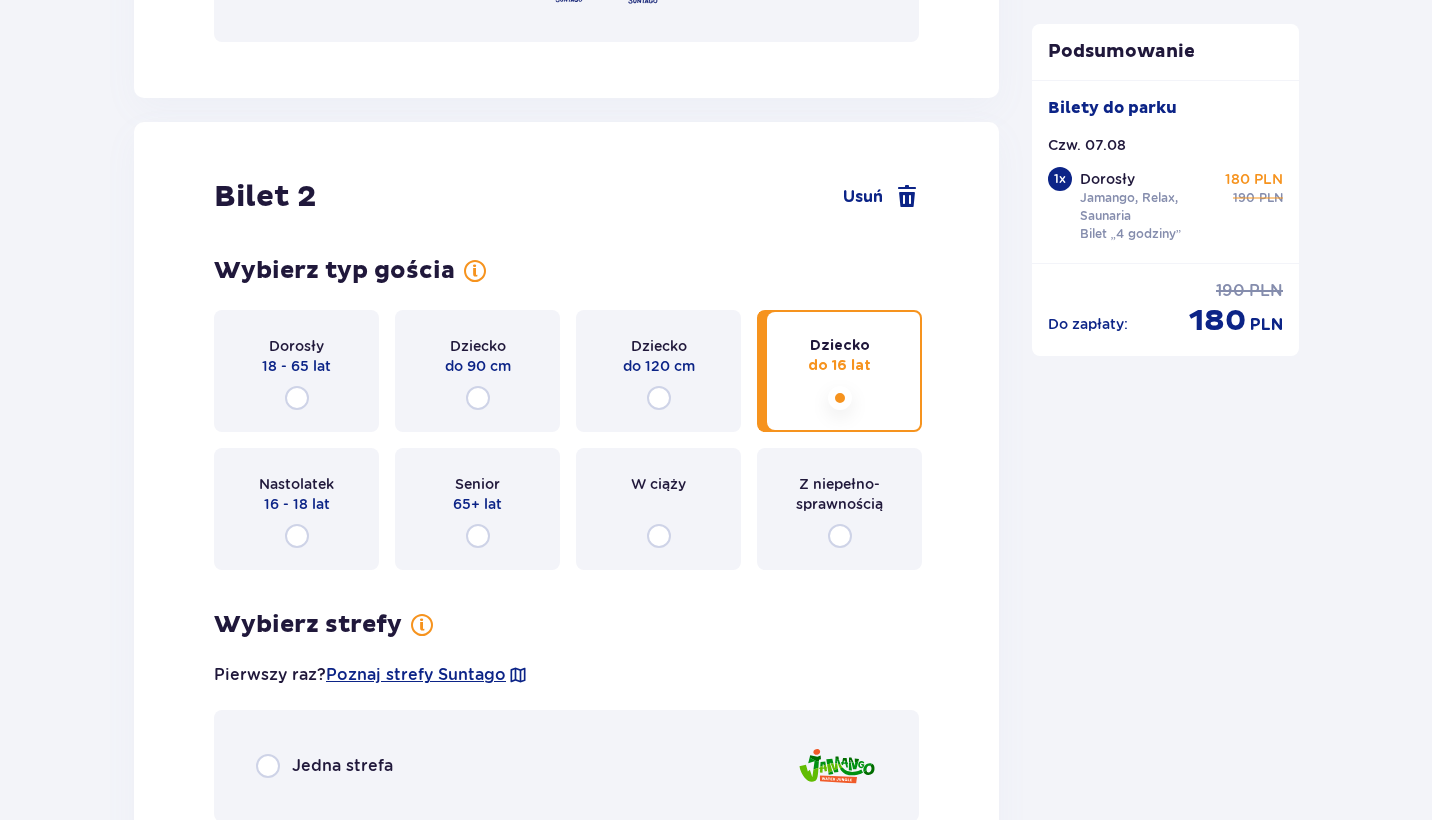scroll, scrollTop: 2428, scrollLeft: 0, axis: vertical 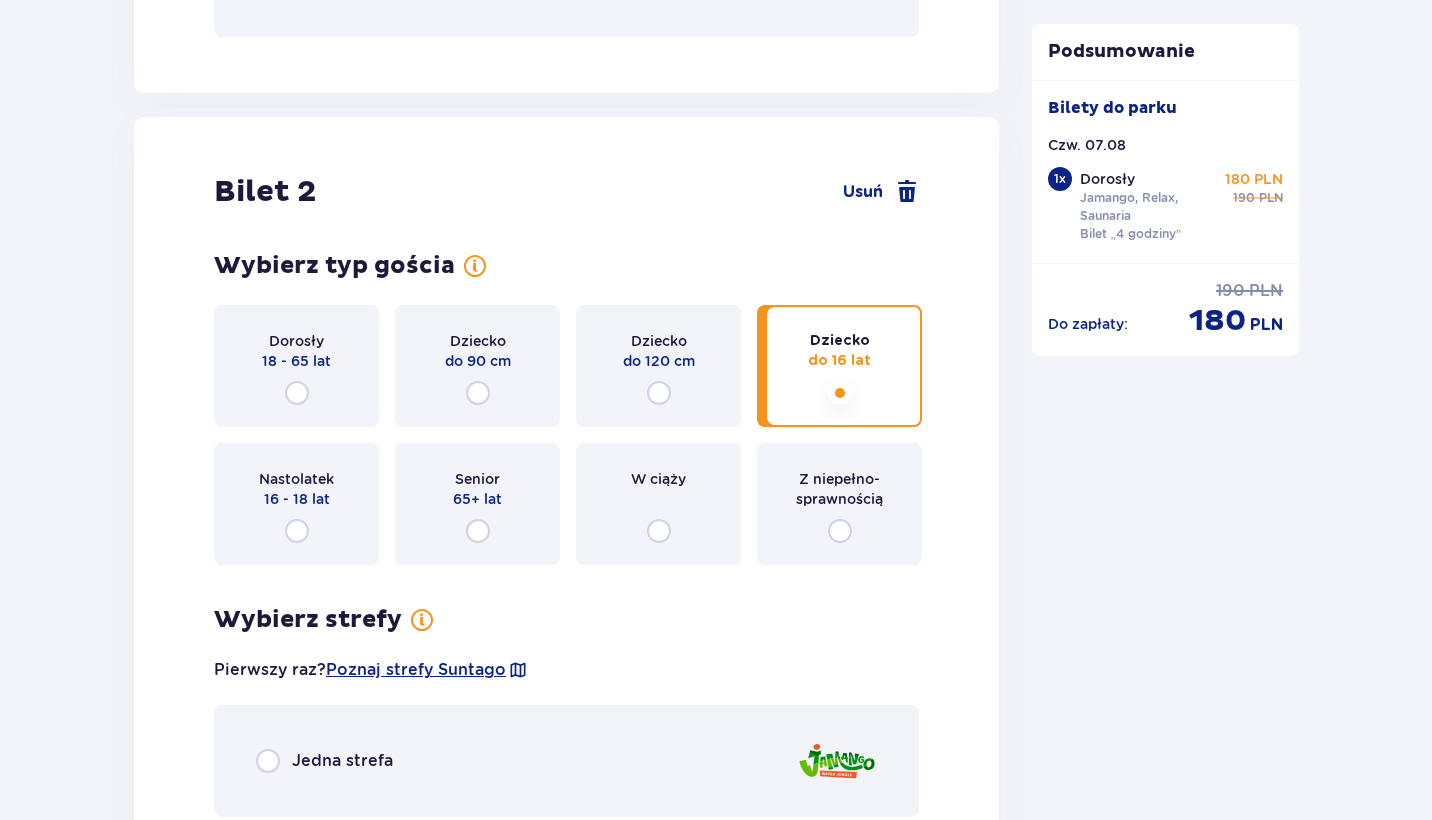 click on "16 - 18 lat" at bounding box center (297, 499) 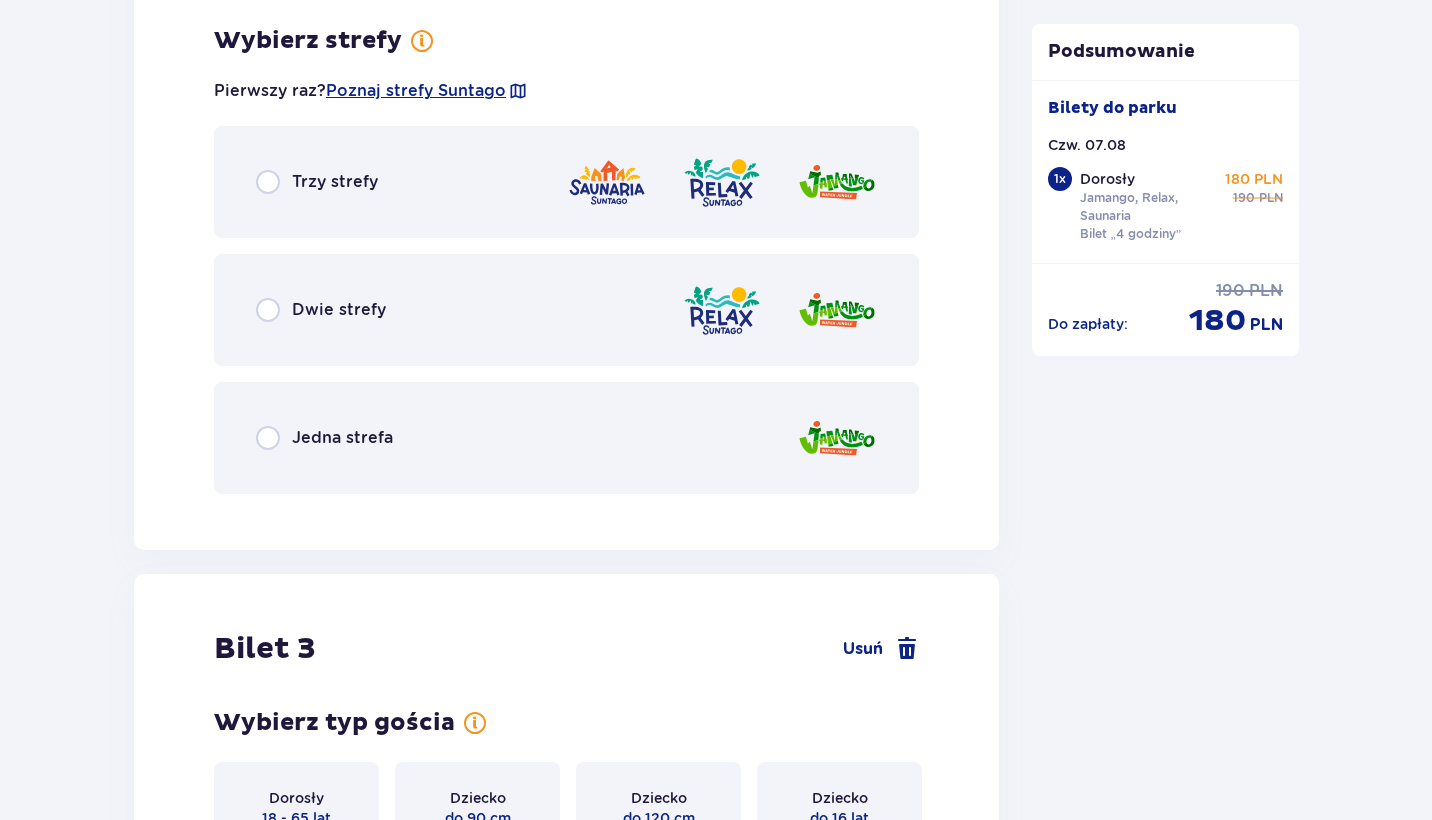 scroll, scrollTop: 3009, scrollLeft: 0, axis: vertical 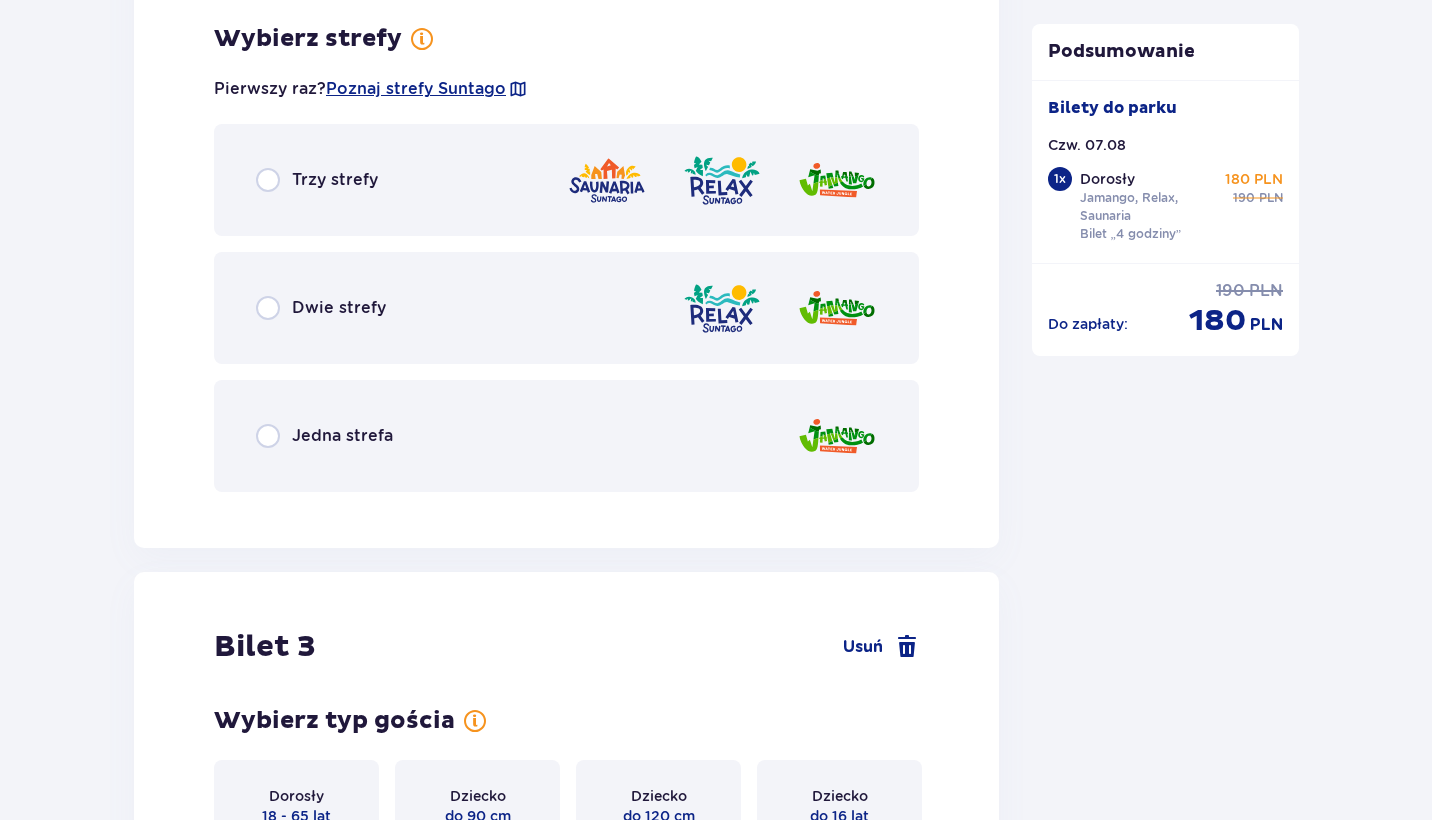 click on "Trzy strefy" at bounding box center (566, 180) 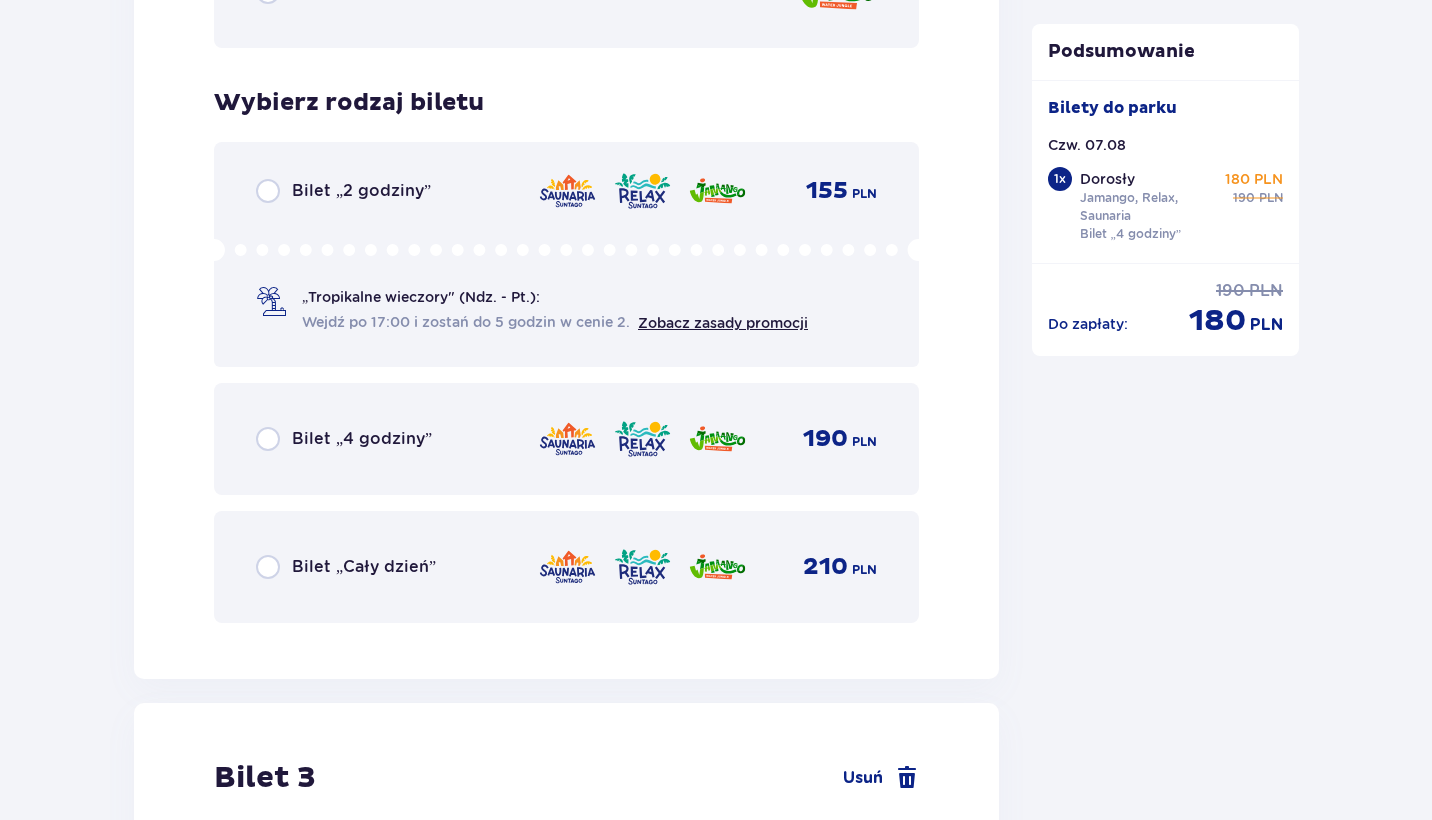 scroll, scrollTop: 3517, scrollLeft: 0, axis: vertical 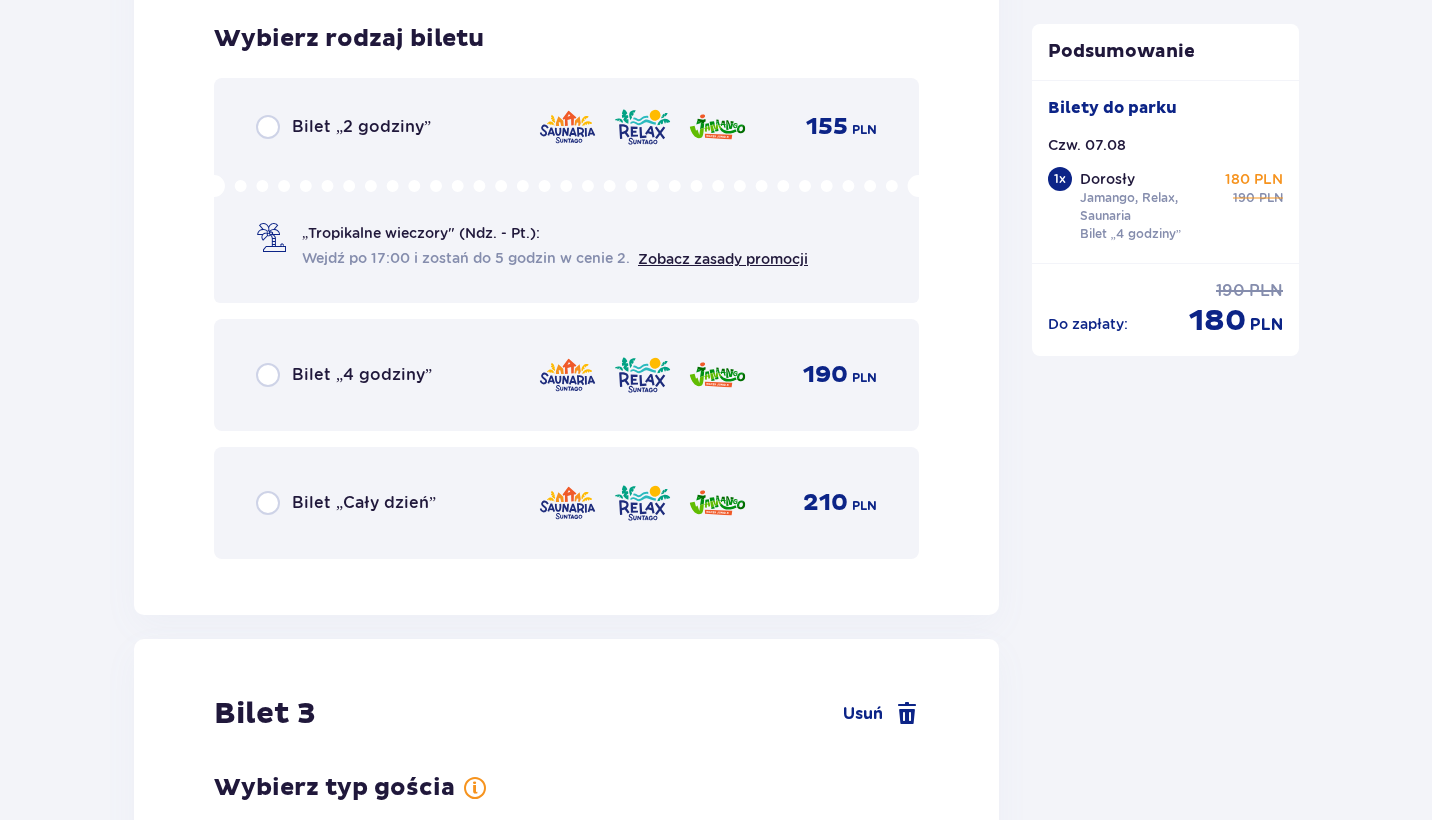 click on "Bilet „4 godziny” 190 PLN" at bounding box center [566, 375] 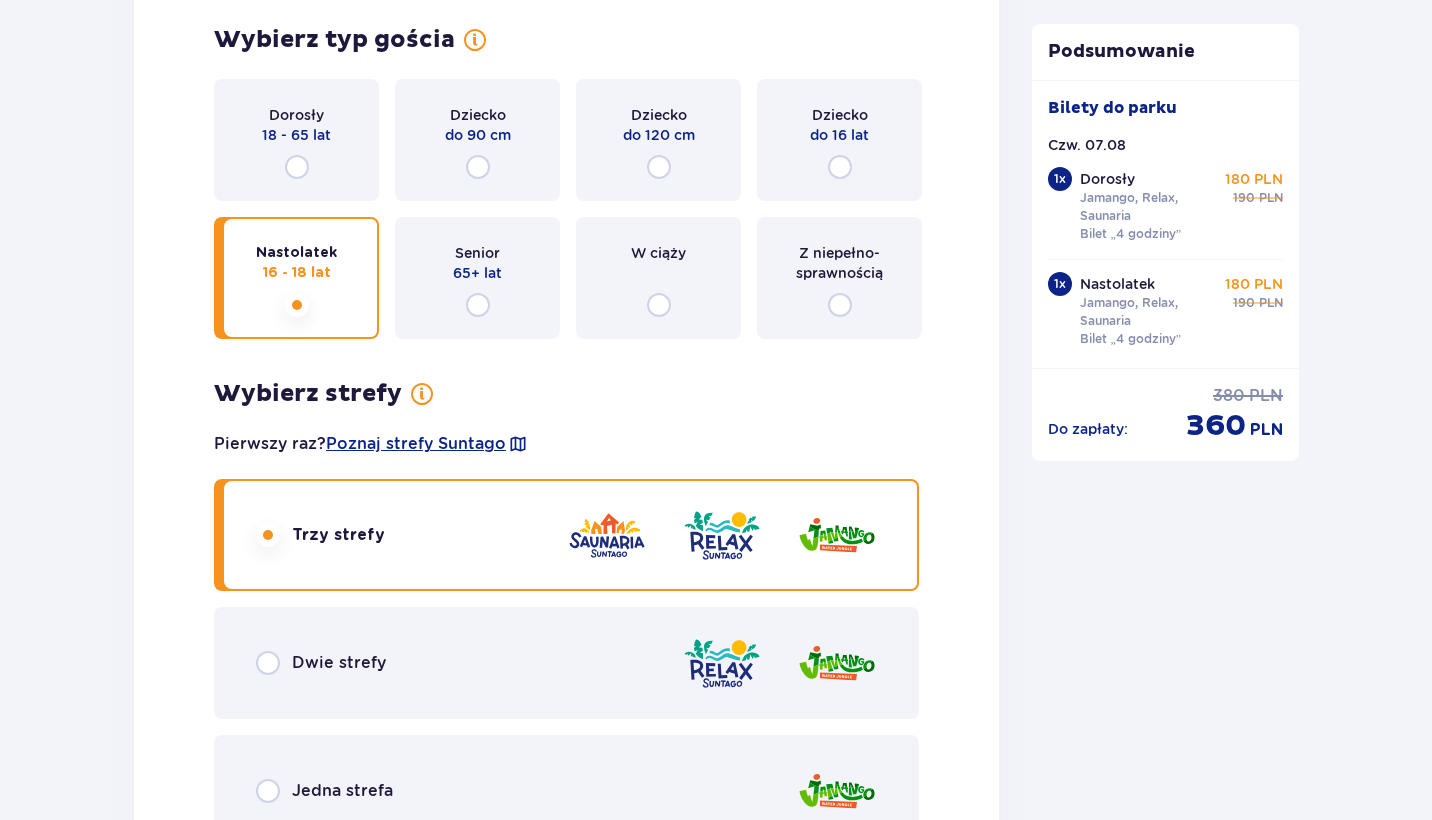 scroll, scrollTop: 2603, scrollLeft: 0, axis: vertical 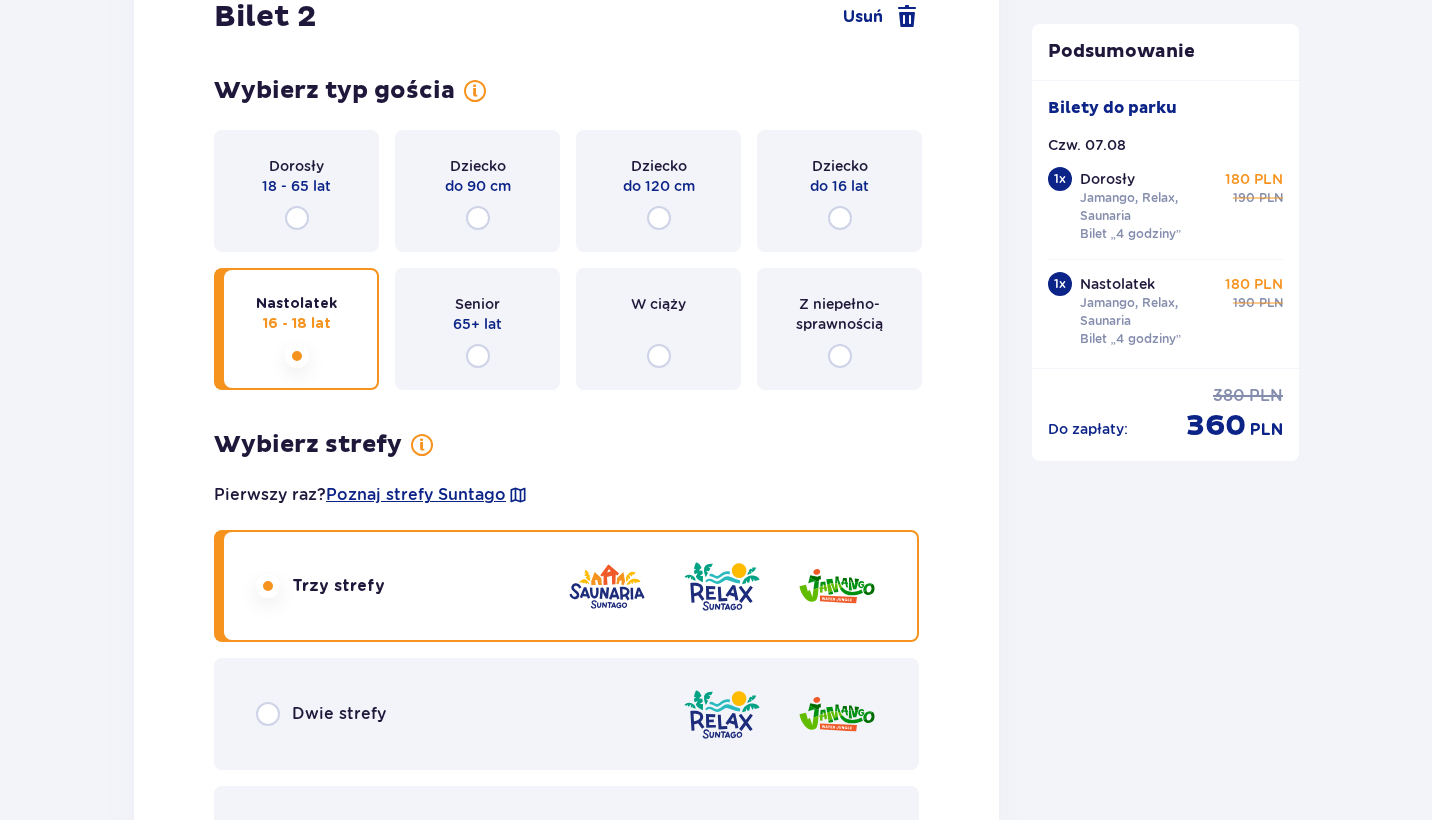 click on "Dziecko do 16 lat" at bounding box center [839, 191] 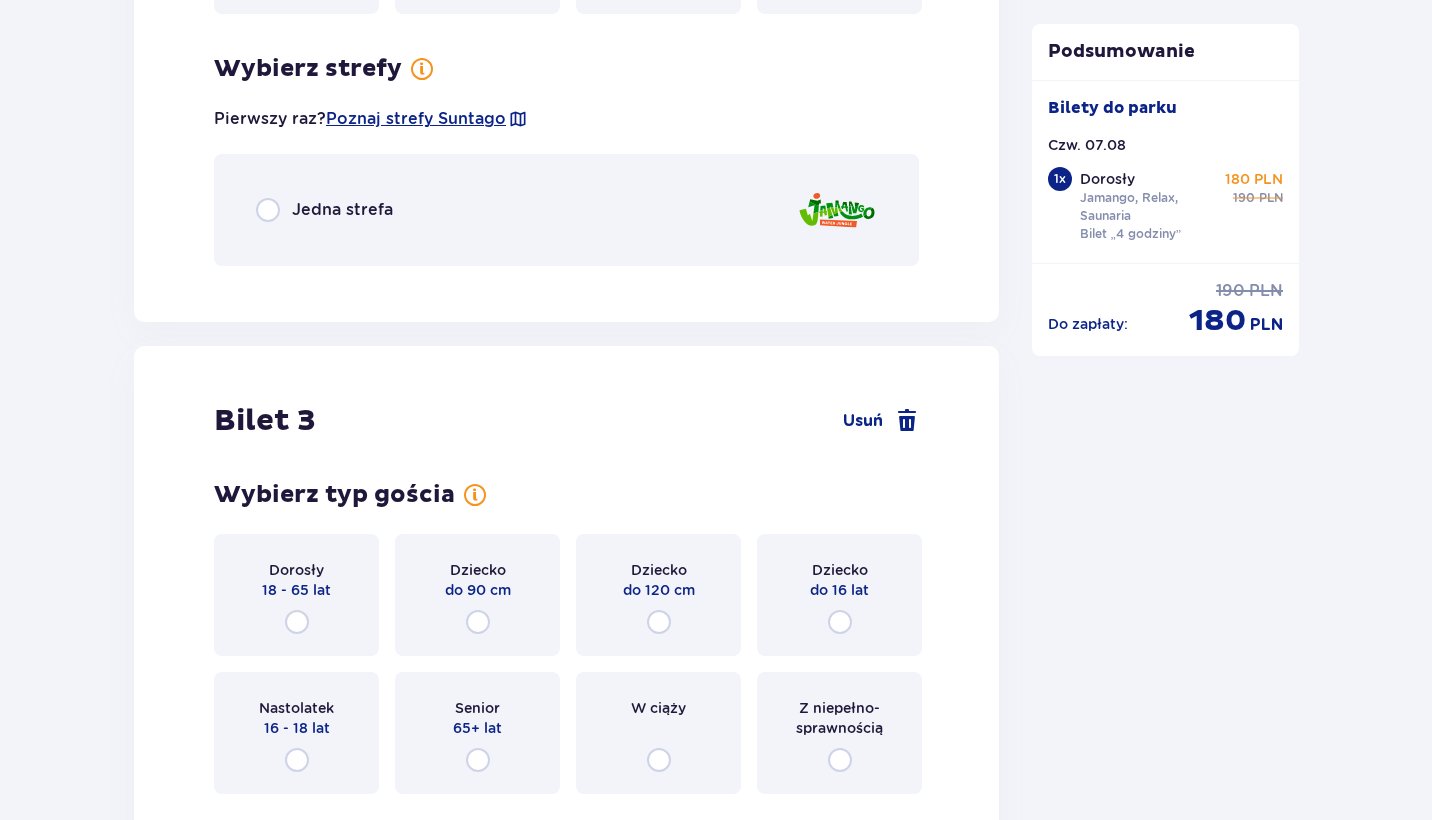 scroll, scrollTop: 3009, scrollLeft: 0, axis: vertical 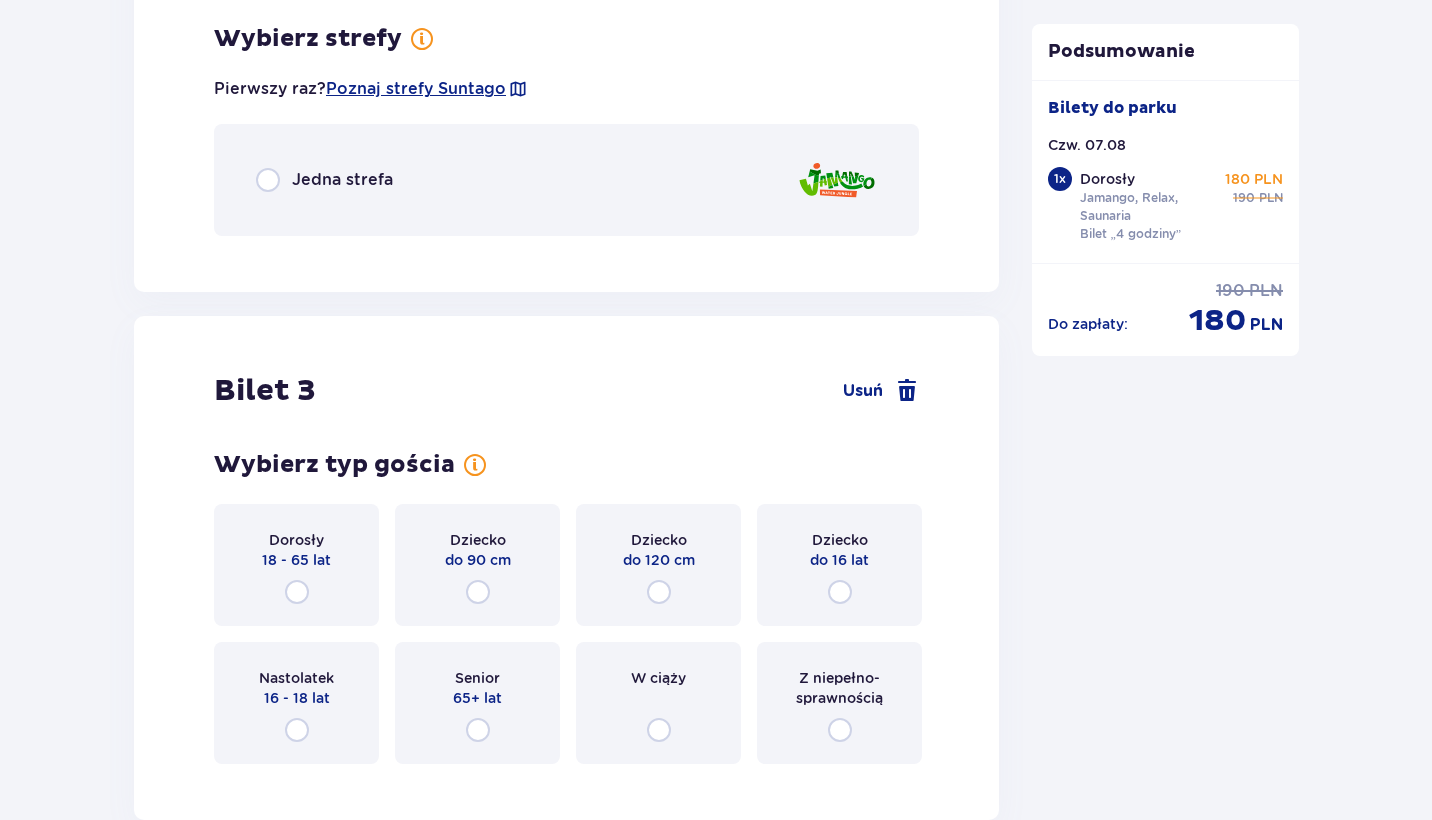 click on "Jedna strefa" at bounding box center (566, 180) 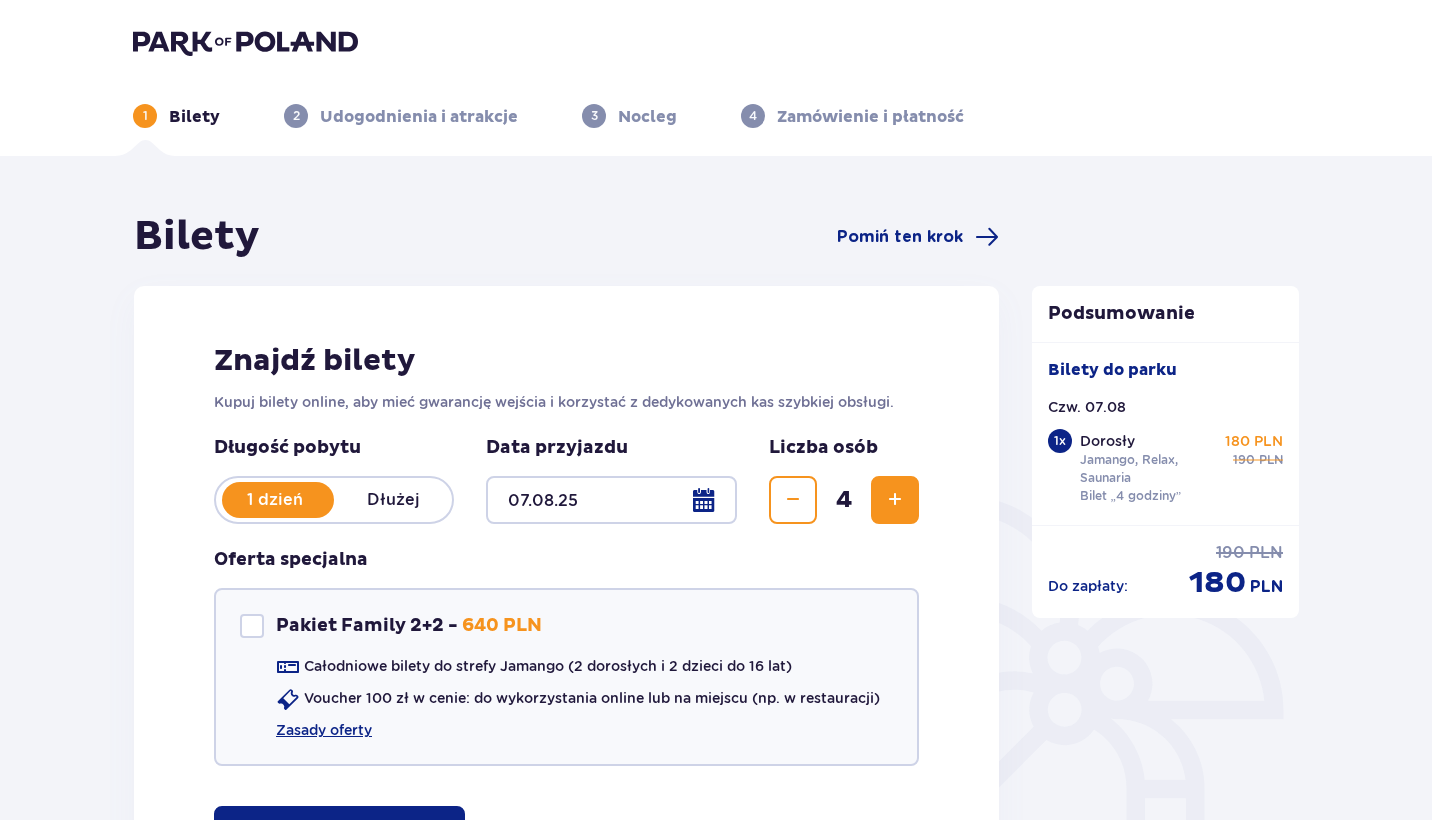 scroll, scrollTop: 0, scrollLeft: 0, axis: both 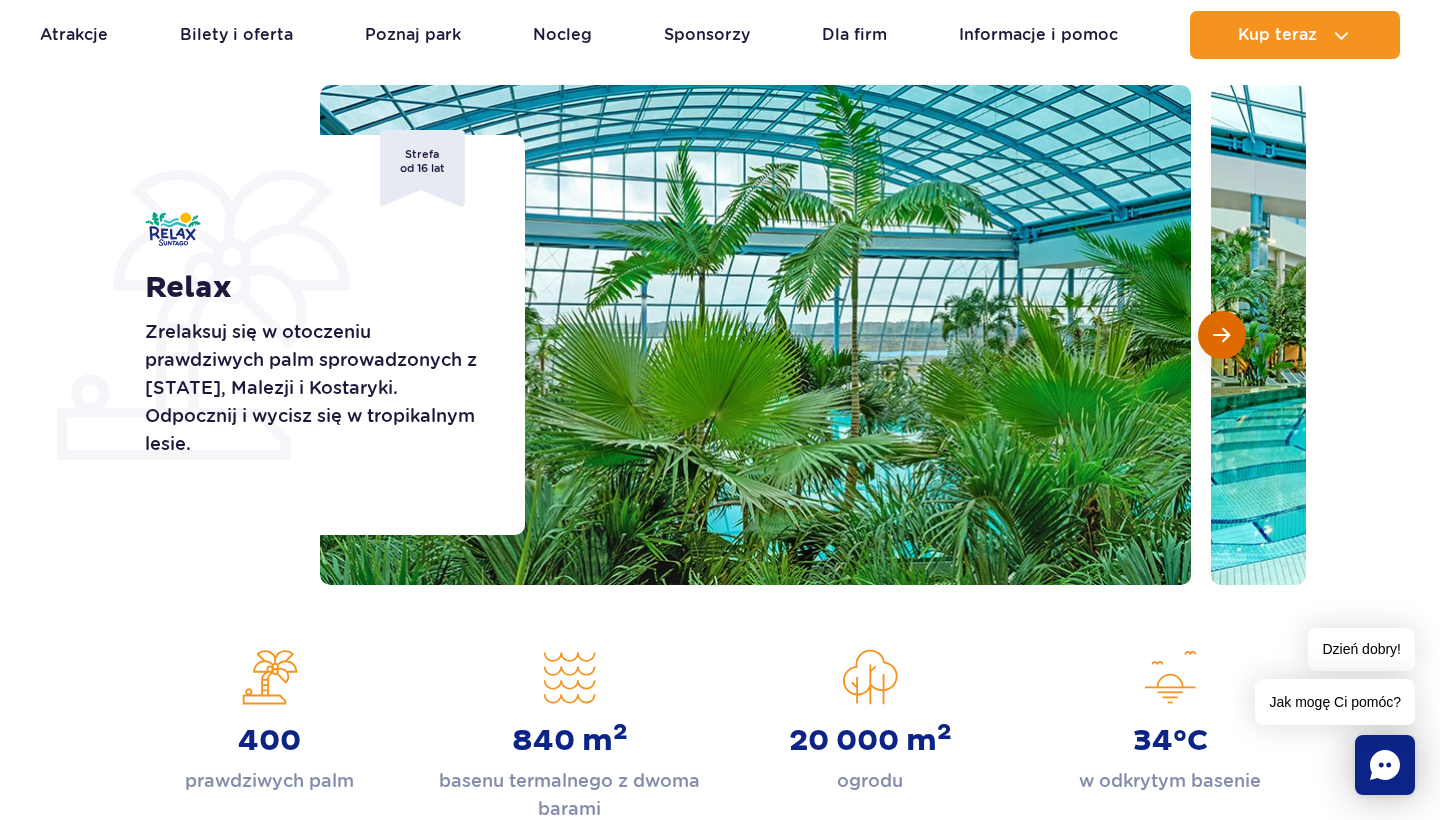 click at bounding box center [1221, 335] 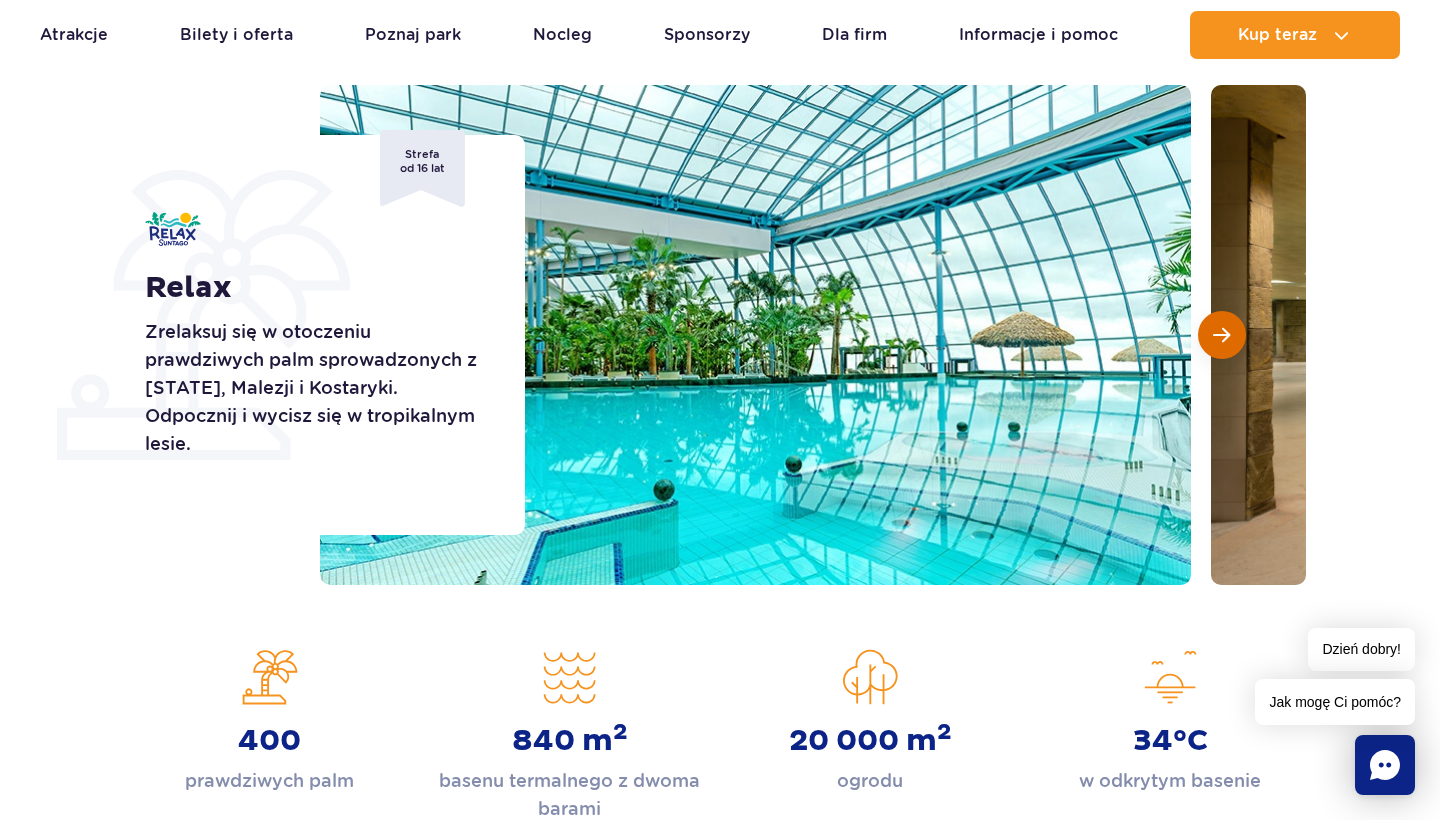 click at bounding box center [1221, 335] 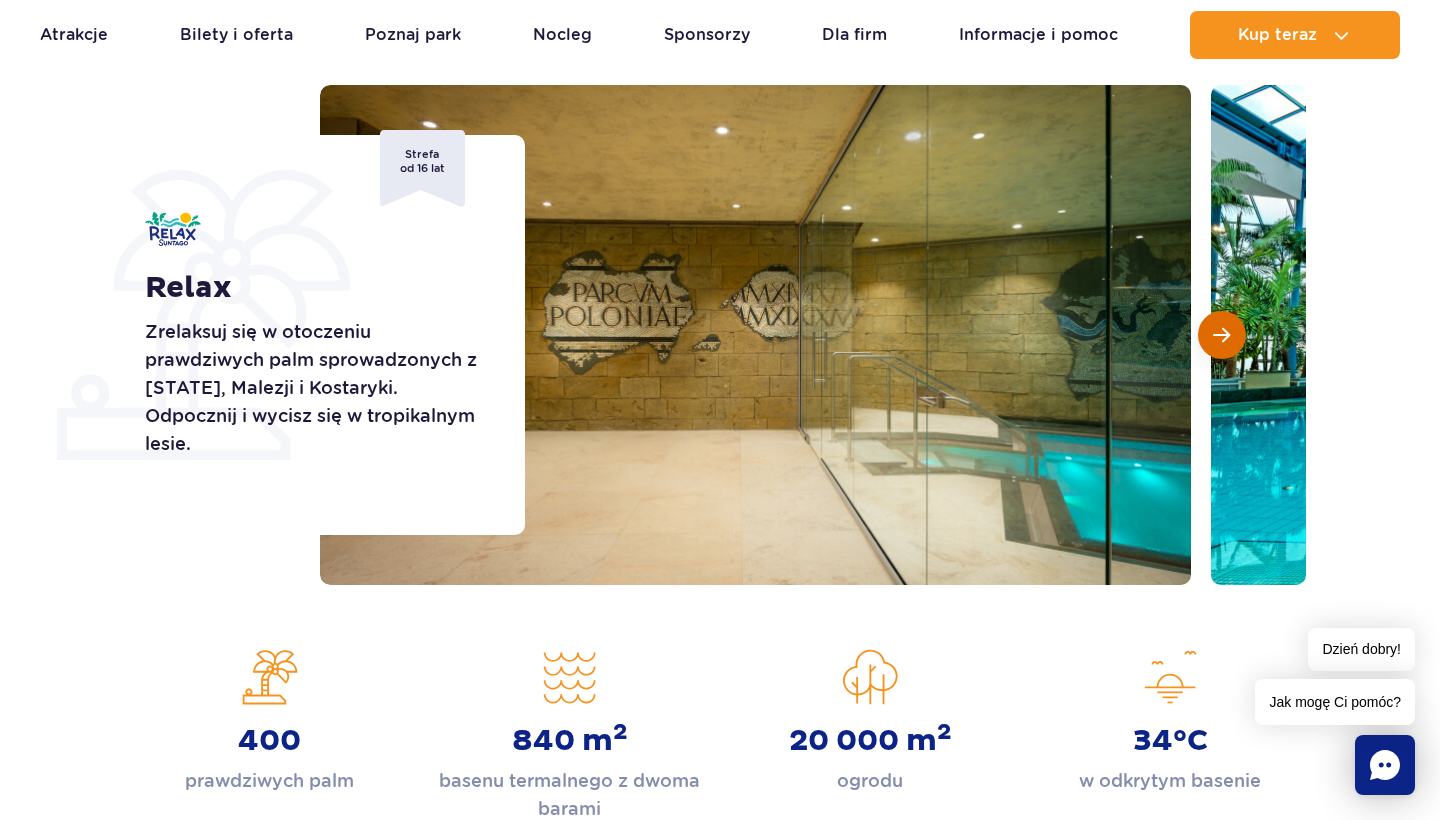 click at bounding box center (1221, 335) 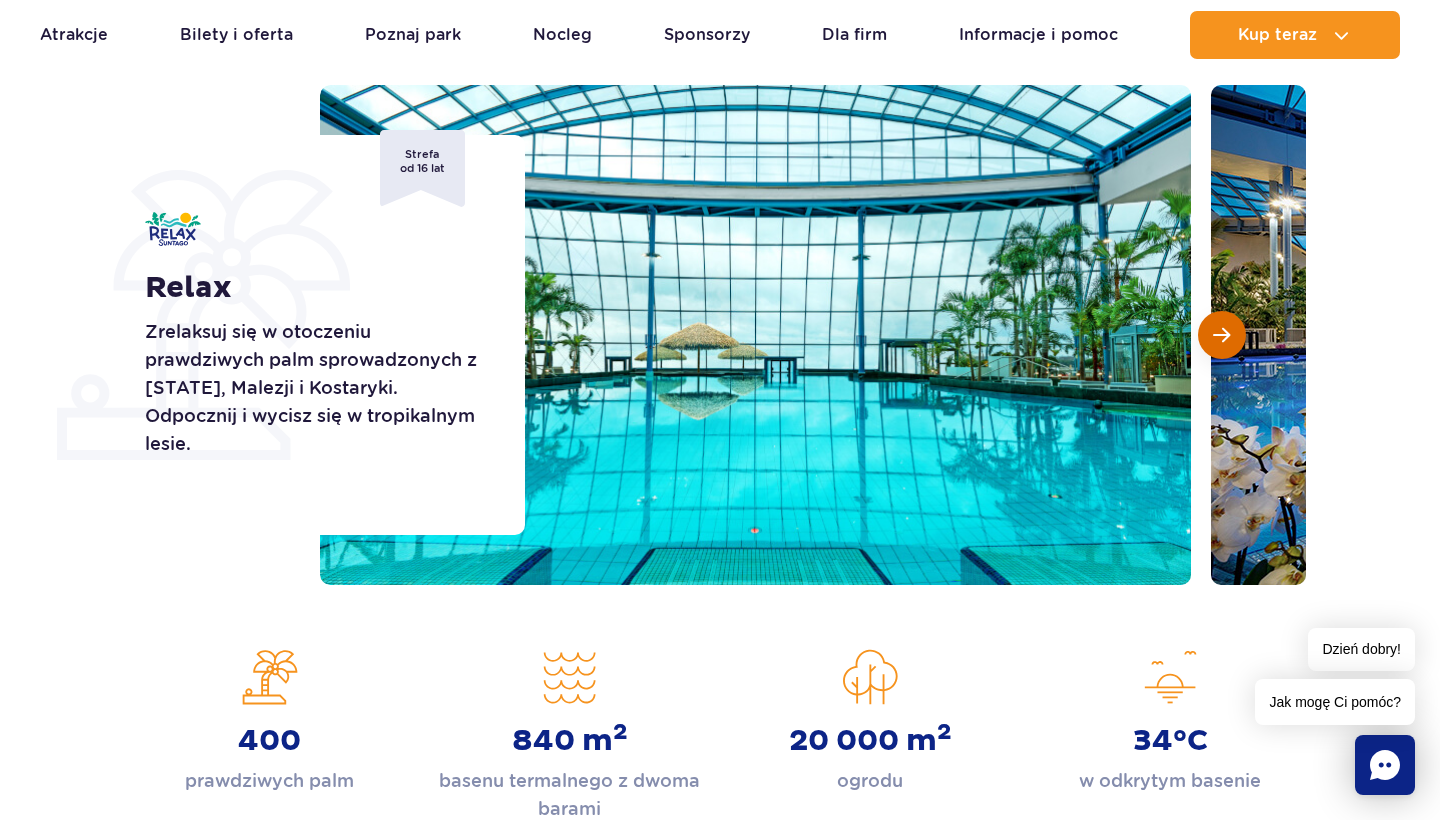 click at bounding box center (1221, 335) 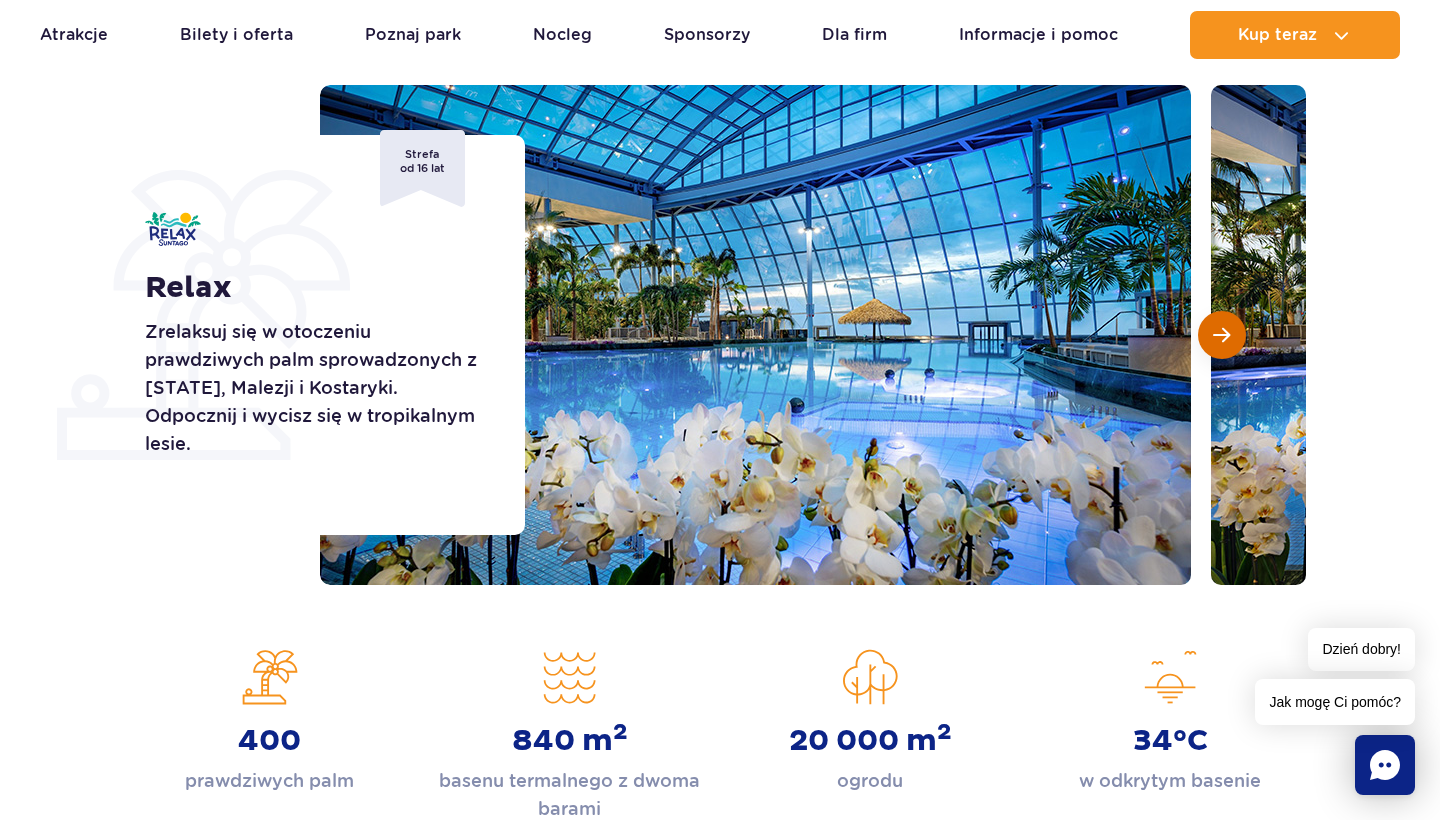 click at bounding box center [1221, 335] 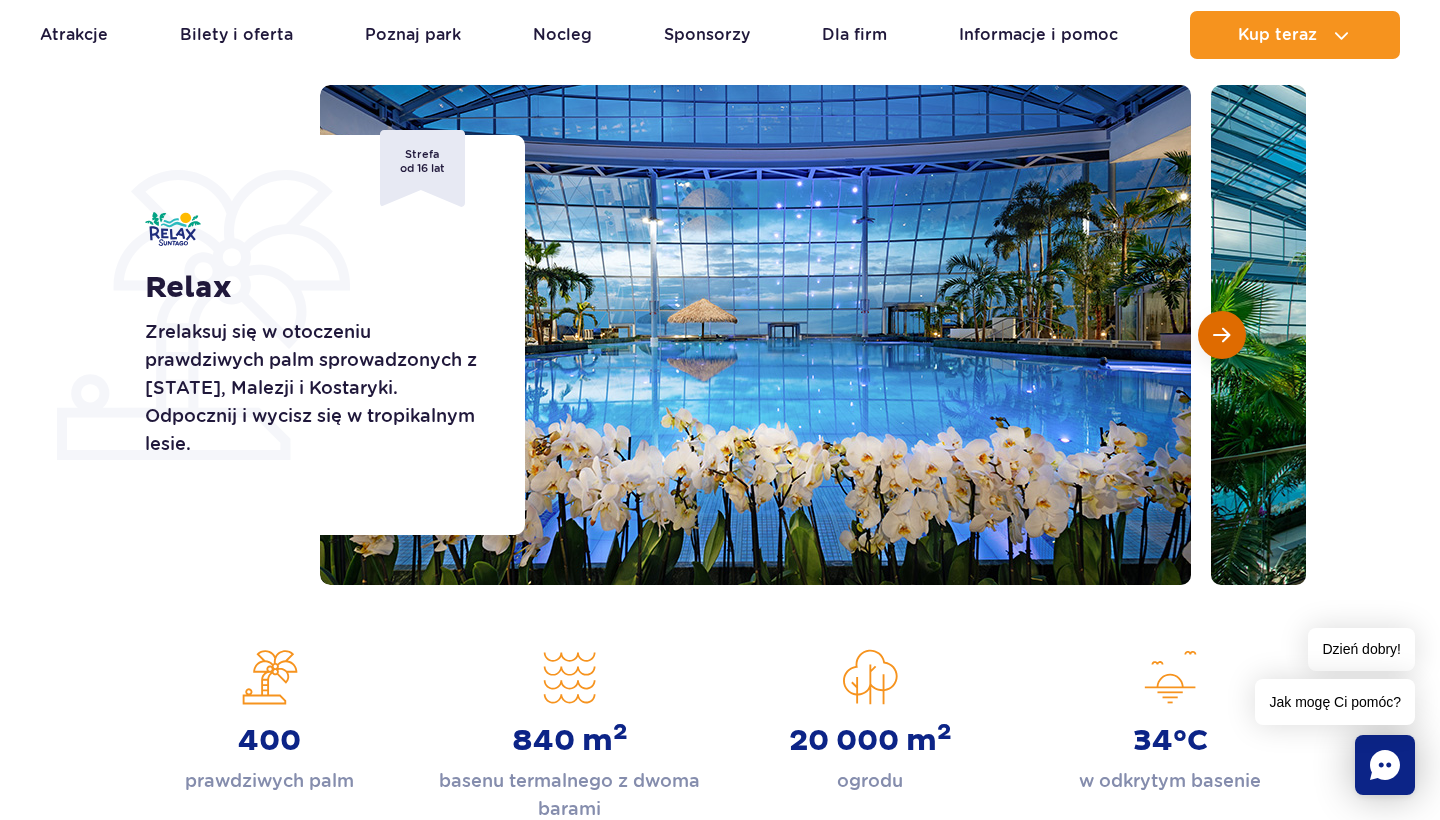 click at bounding box center (1221, 335) 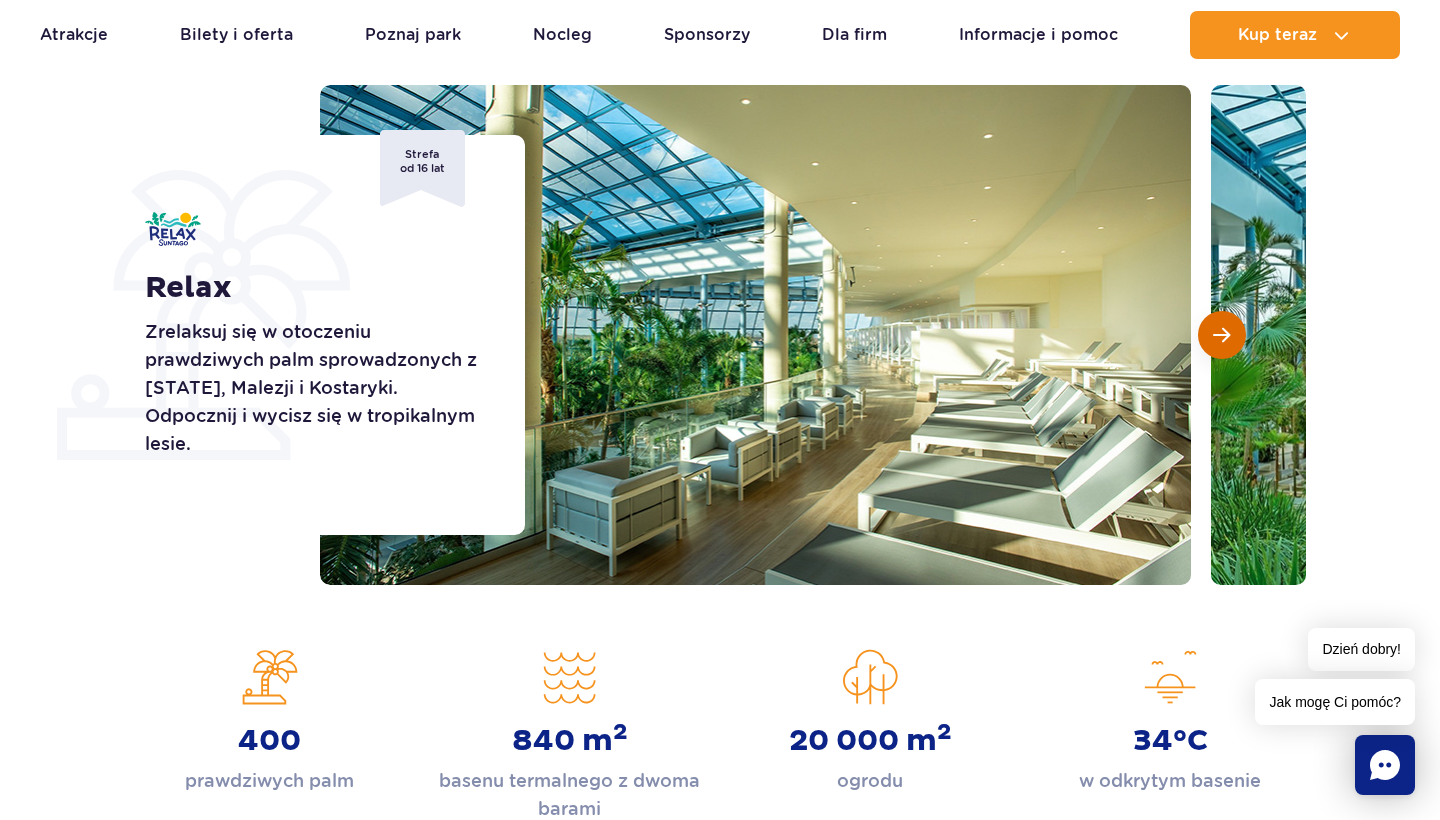 click at bounding box center (1221, 335) 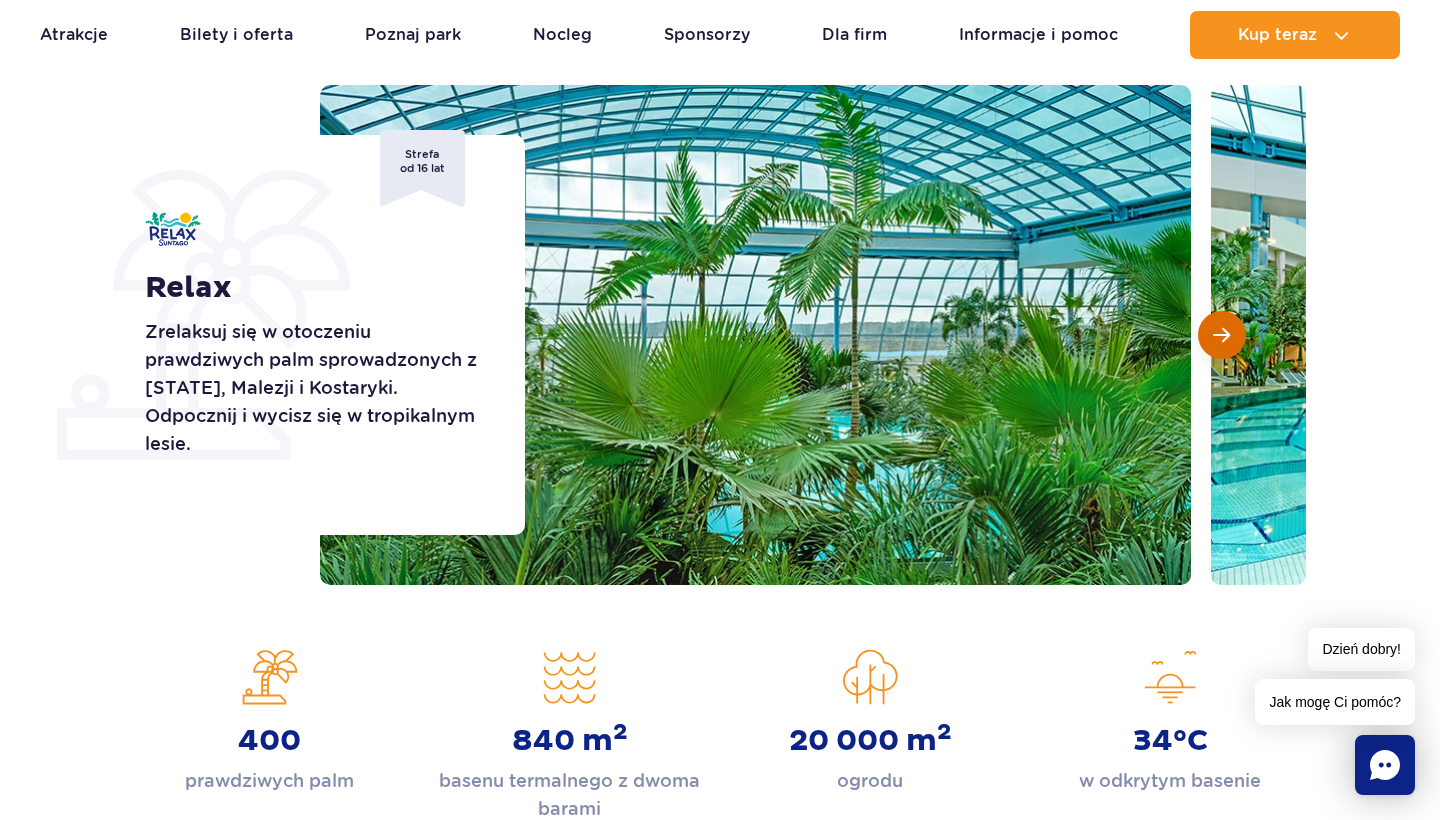 click at bounding box center (1221, 335) 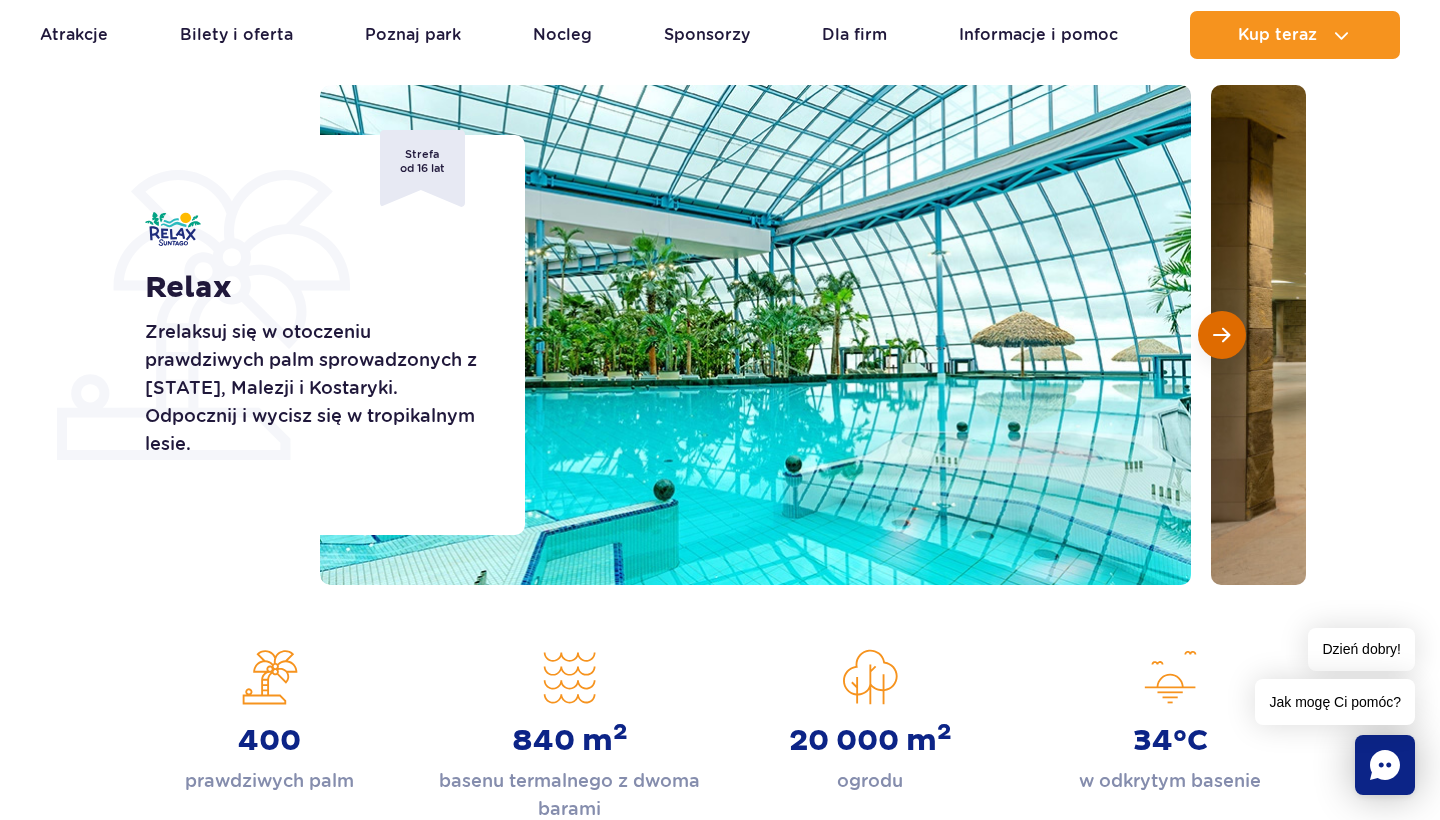 click at bounding box center [1221, 335] 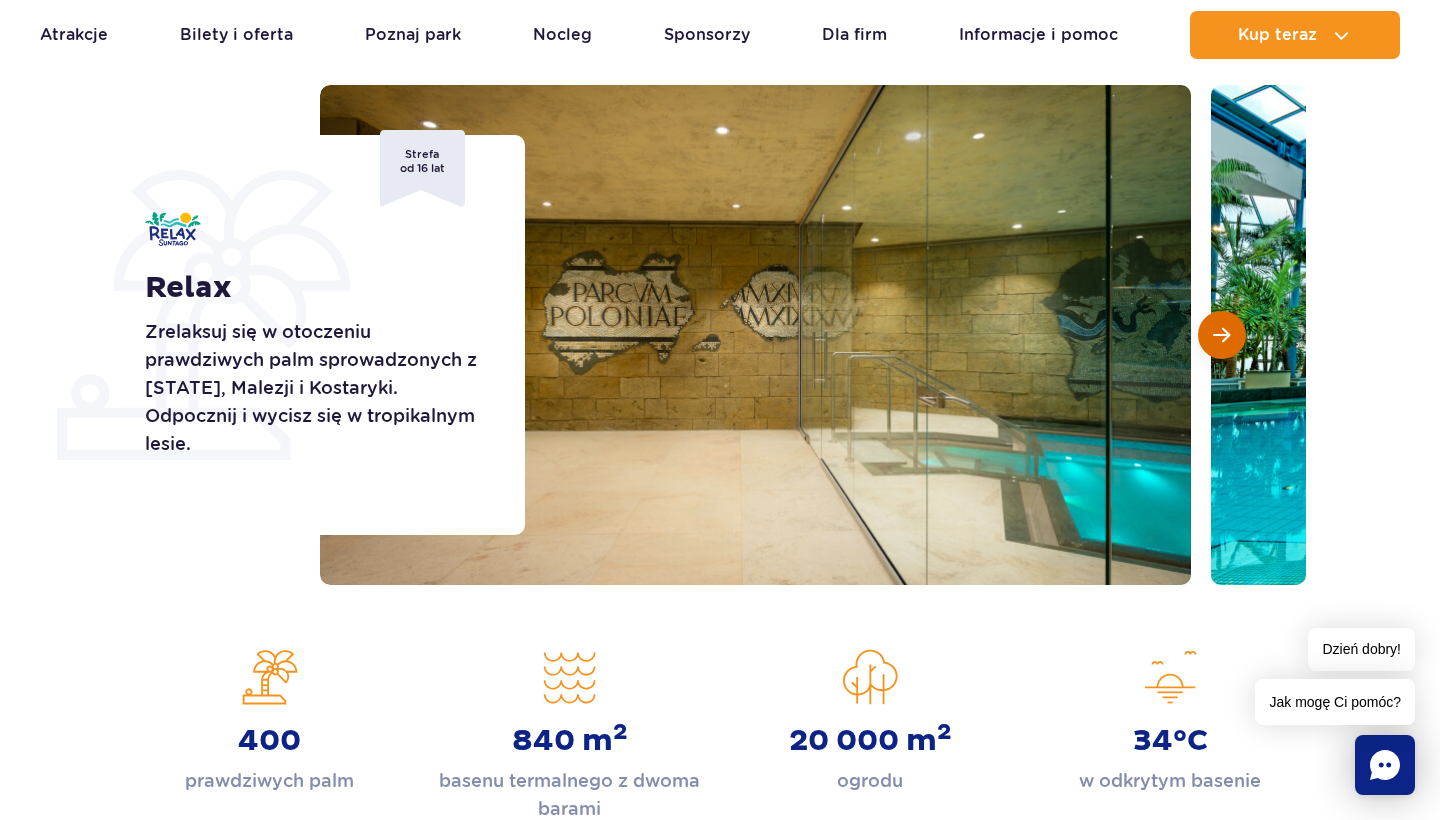 click at bounding box center (1221, 335) 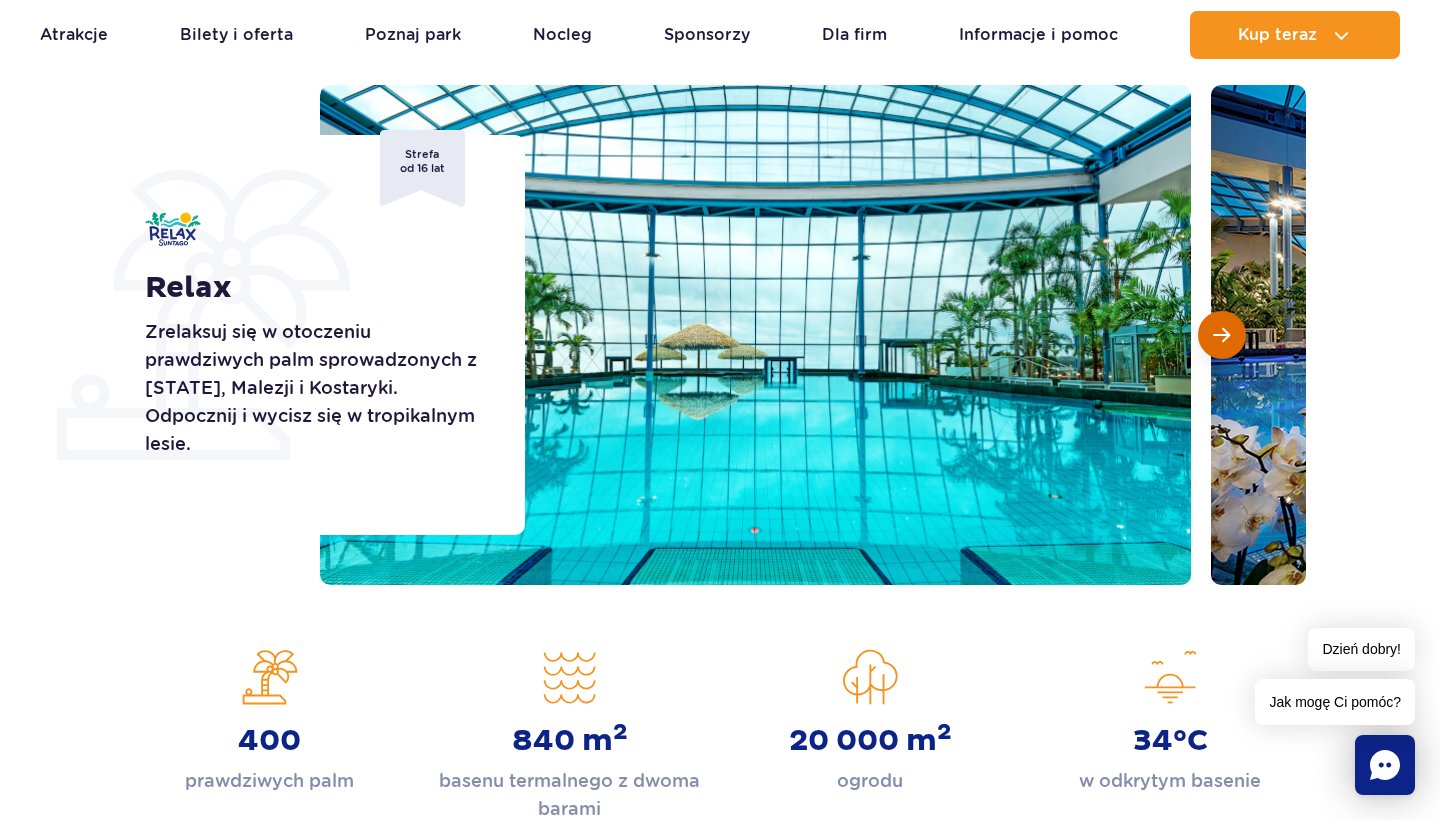 click at bounding box center [1221, 335] 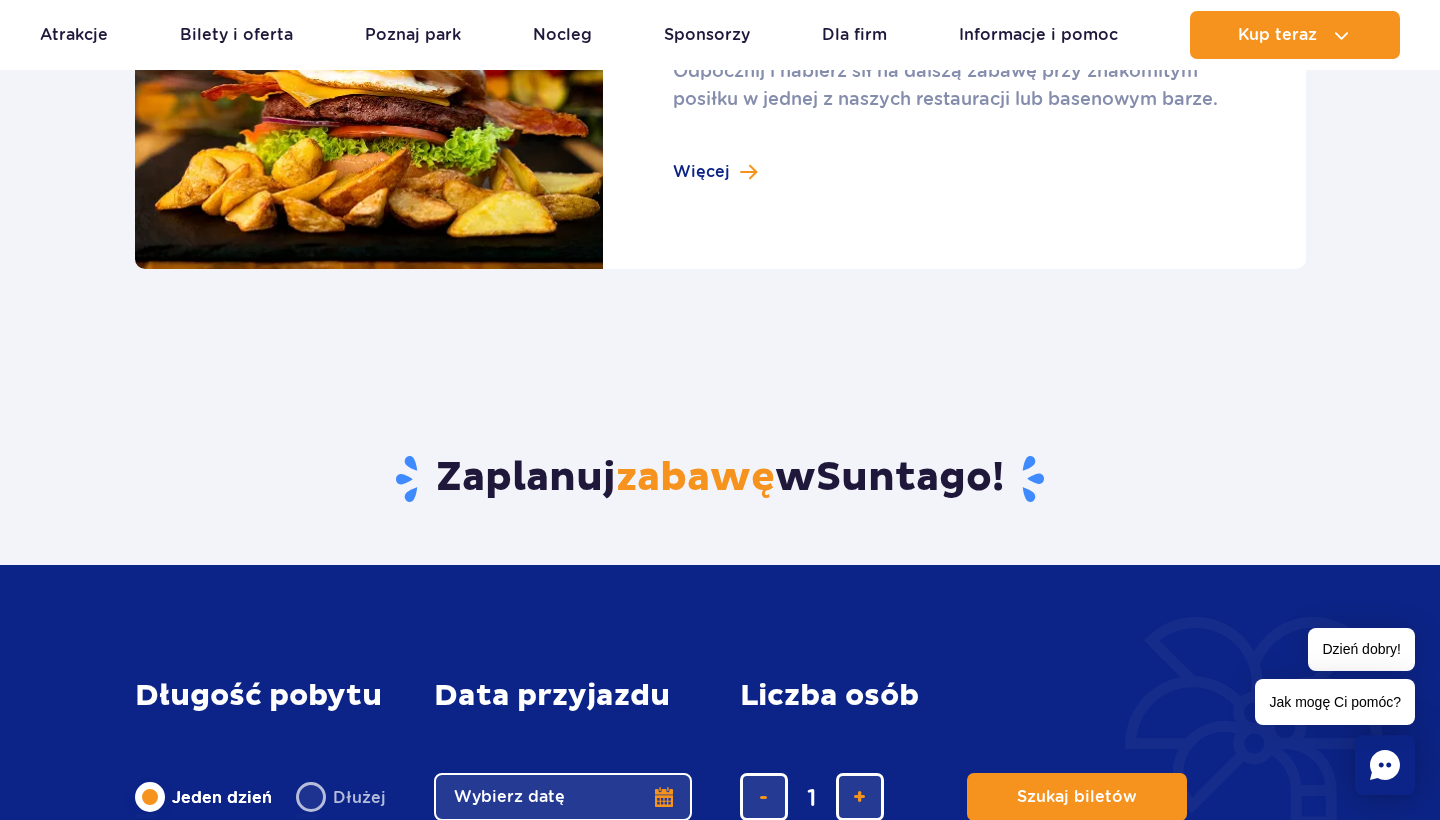 scroll, scrollTop: 2387, scrollLeft: 0, axis: vertical 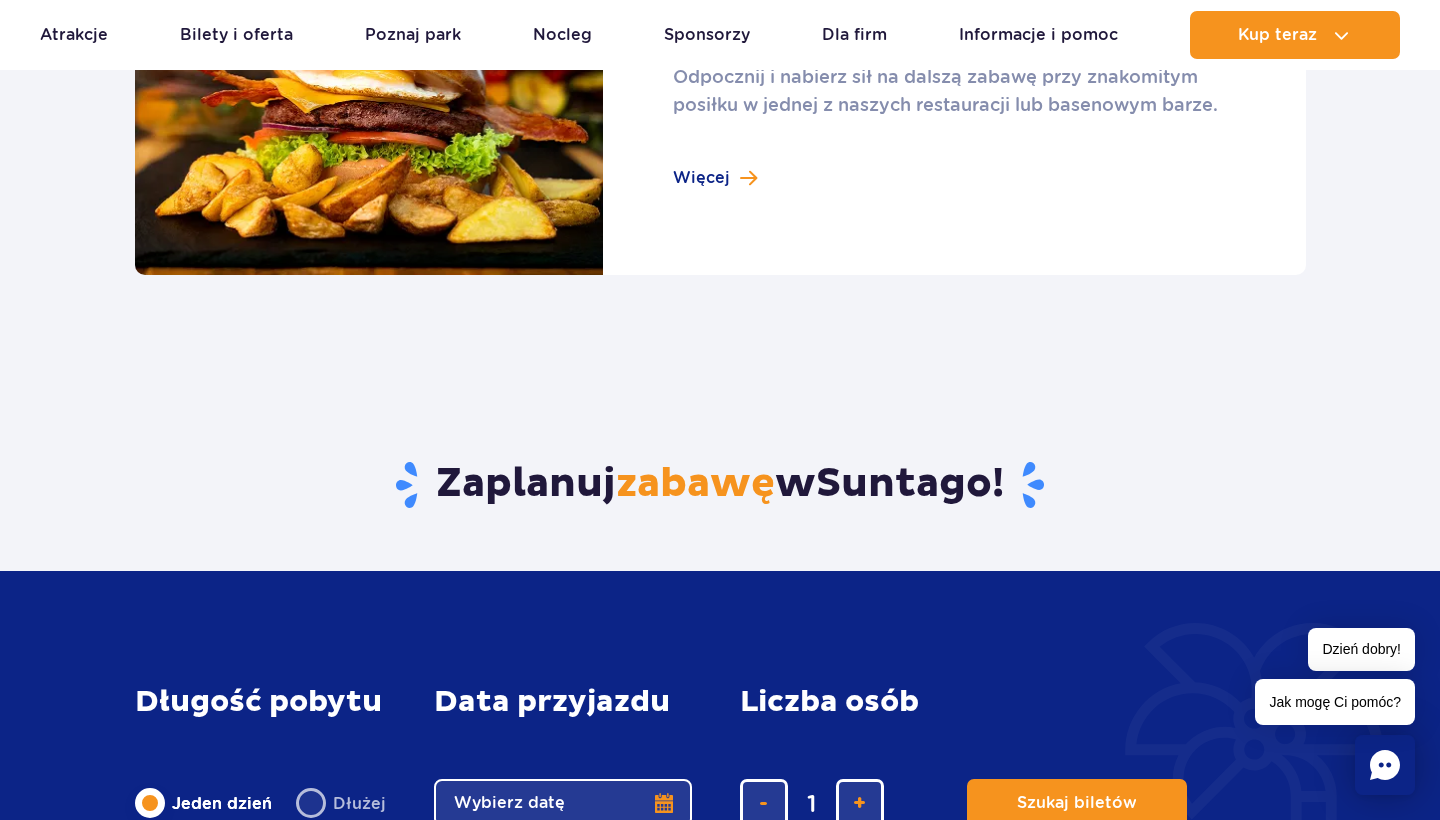 click at bounding box center [720, 96] 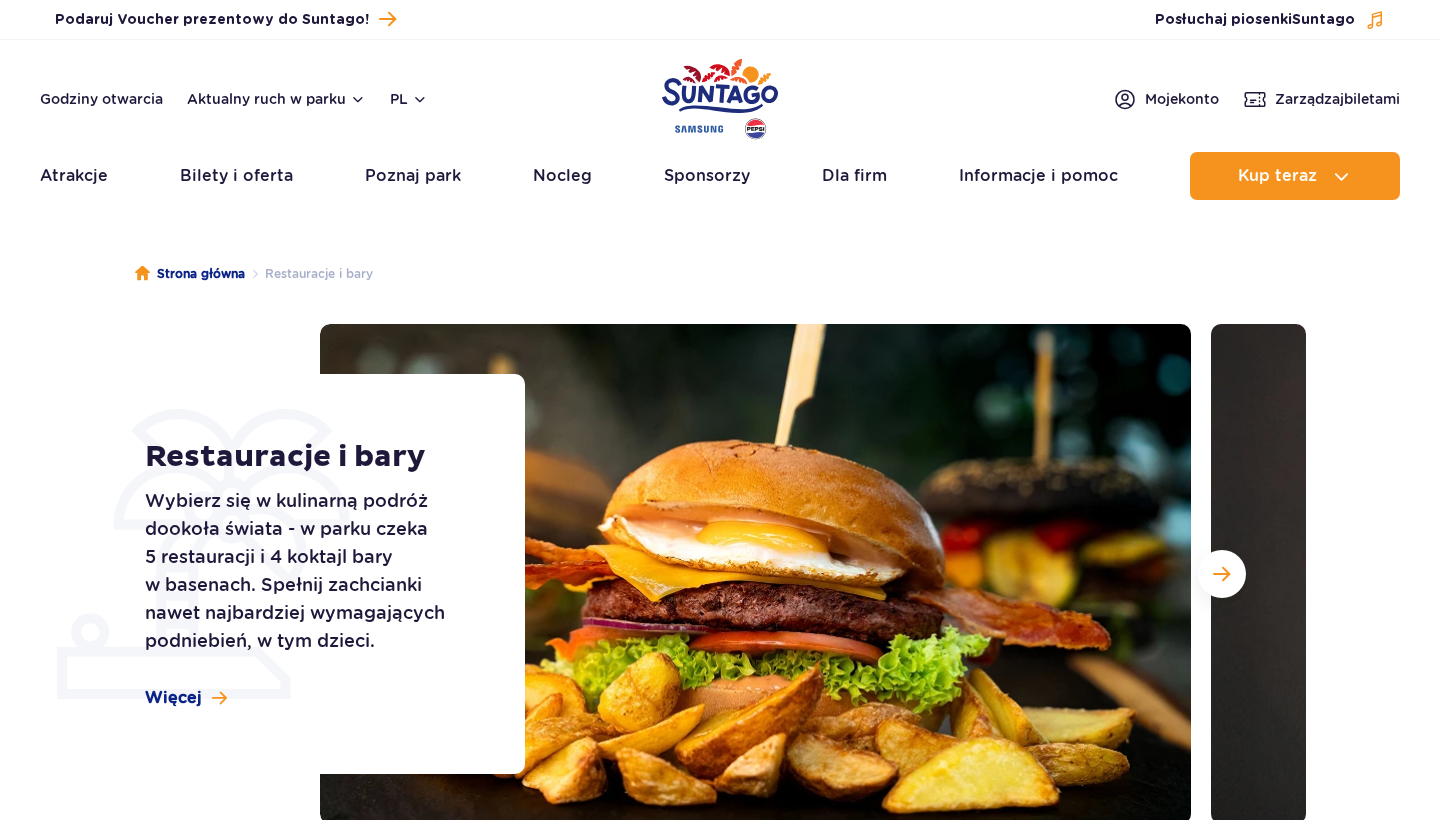 scroll, scrollTop: 0, scrollLeft: 0, axis: both 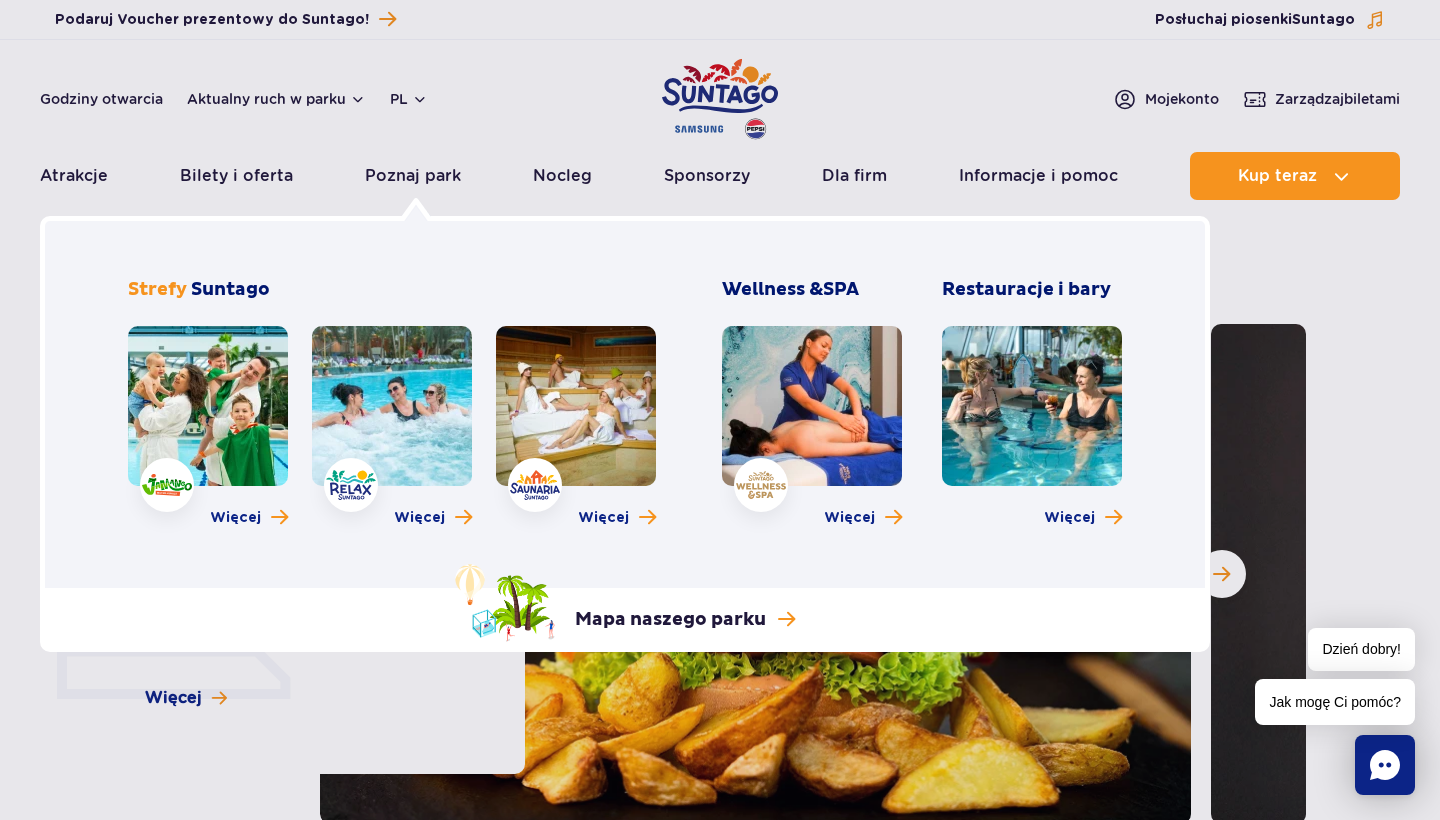 click at bounding box center [208, 406] 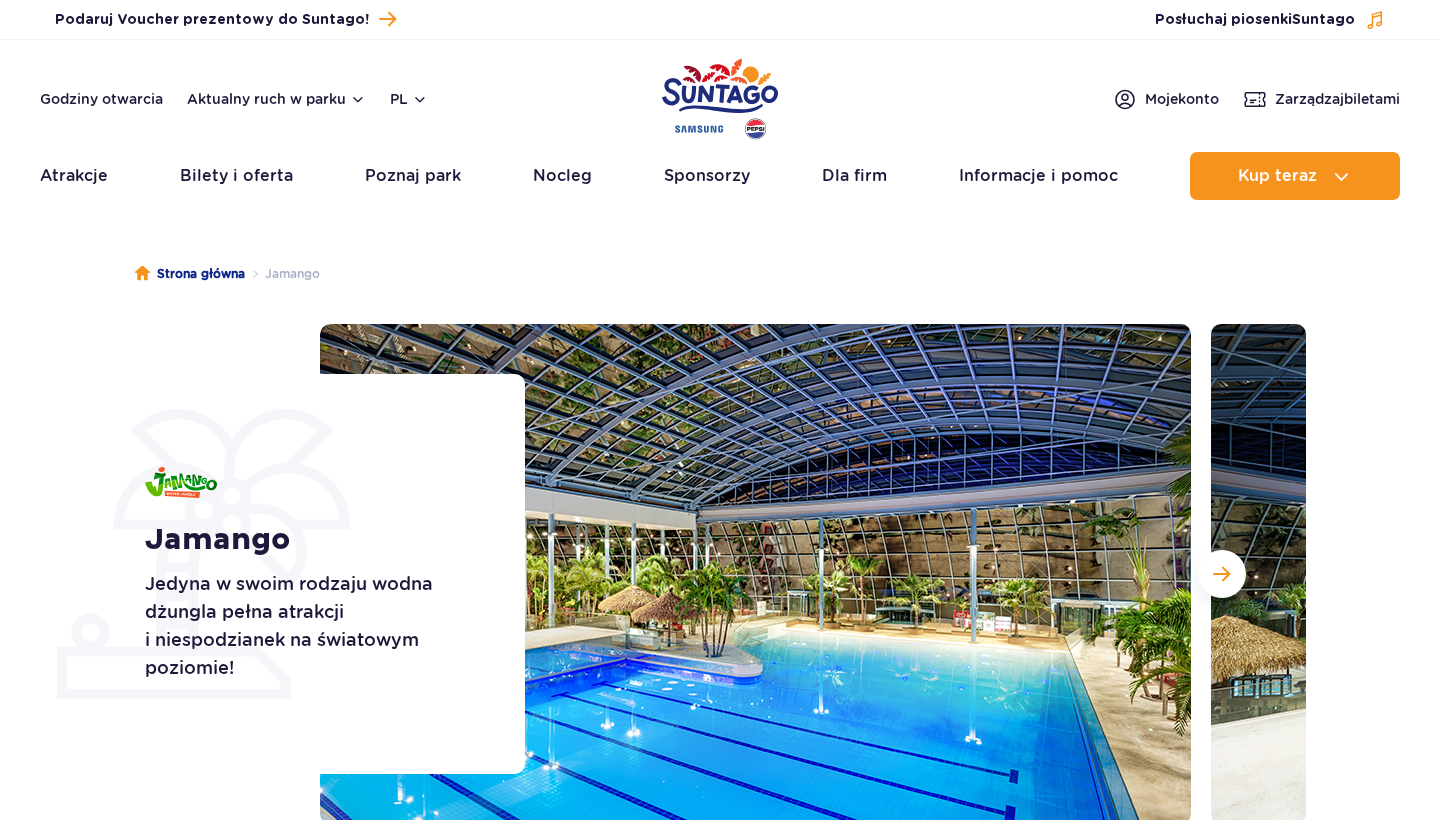 scroll, scrollTop: 0, scrollLeft: 0, axis: both 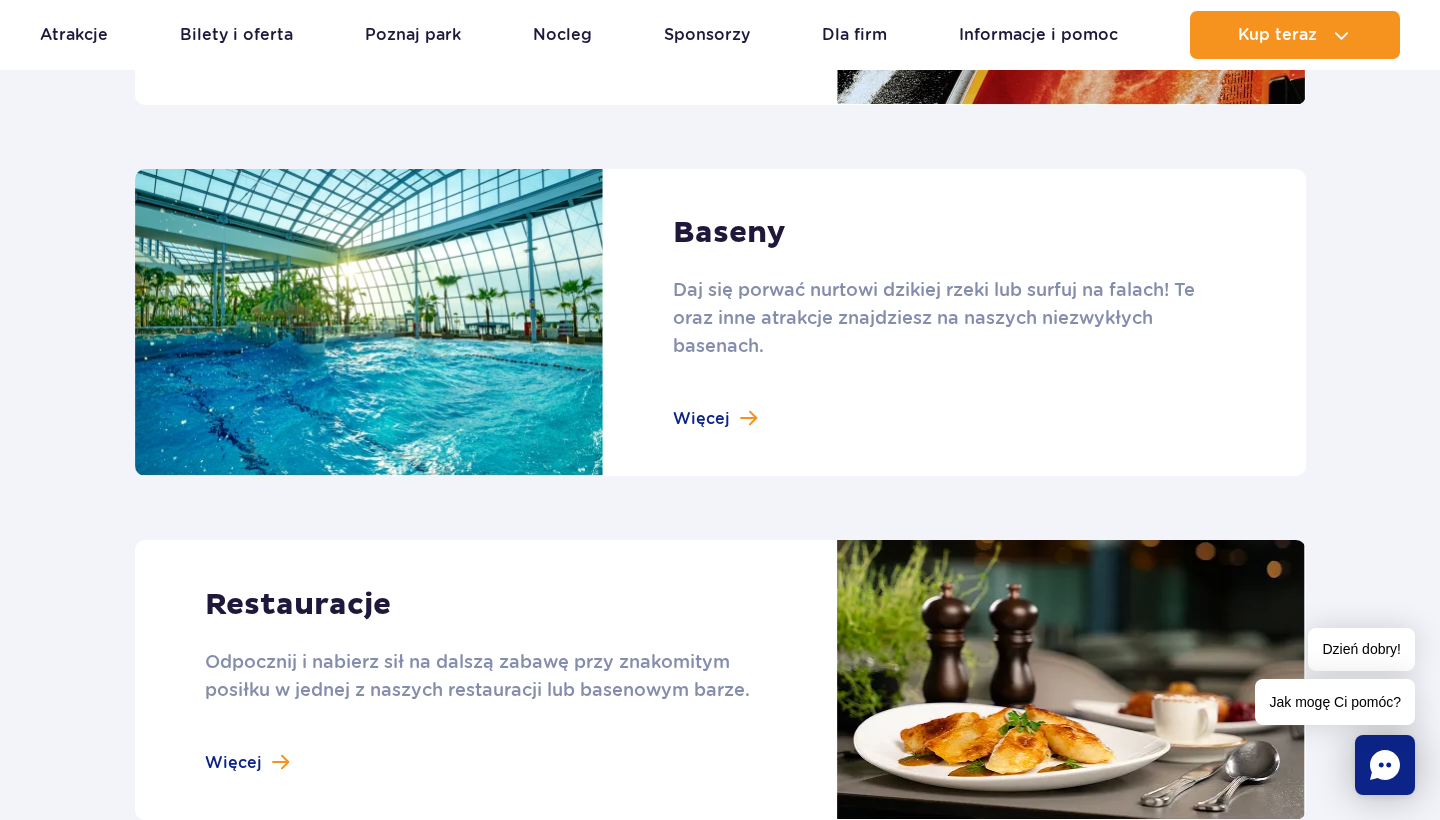 click at bounding box center (720, 323) 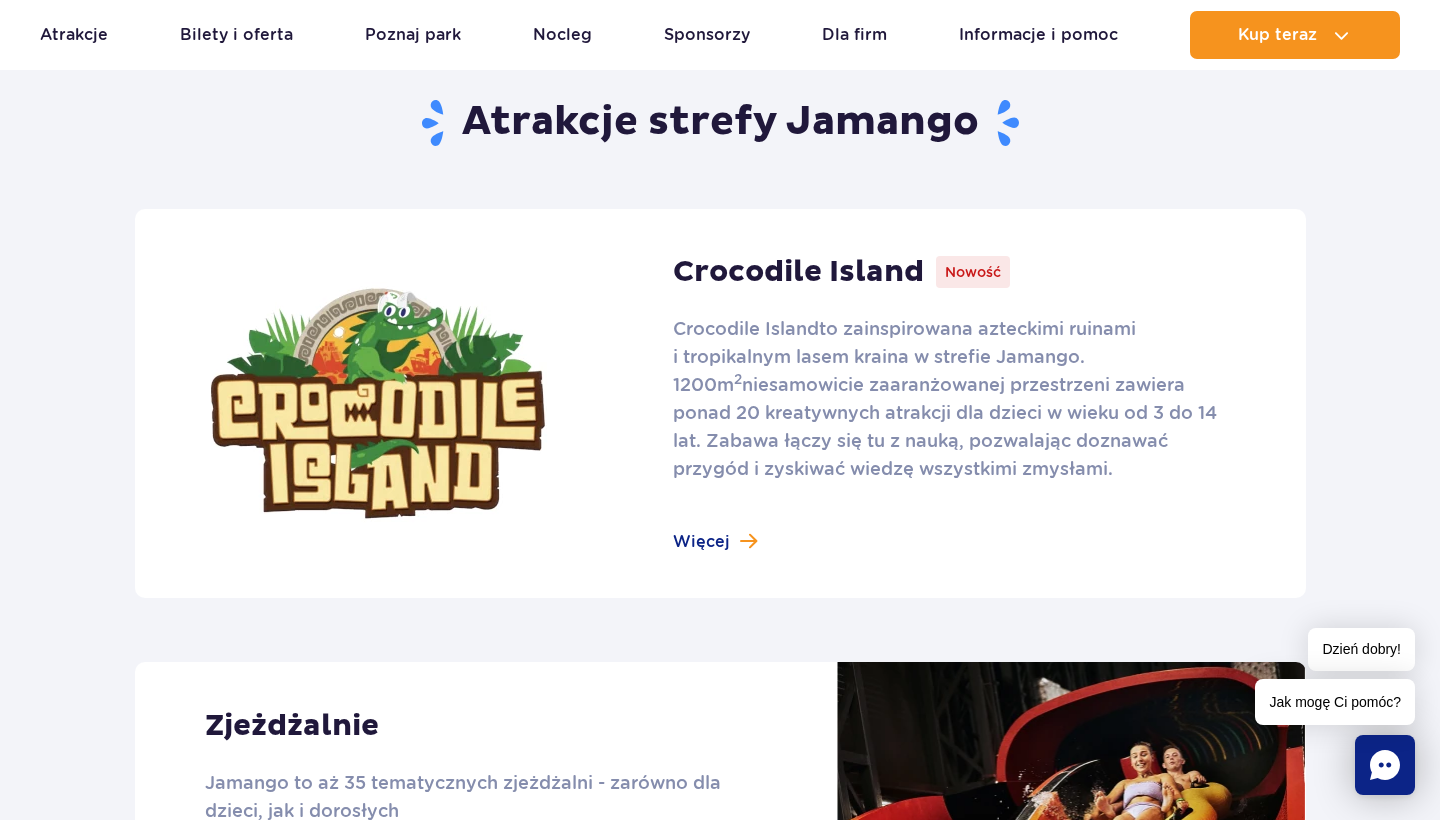 scroll, scrollTop: 1316, scrollLeft: 0, axis: vertical 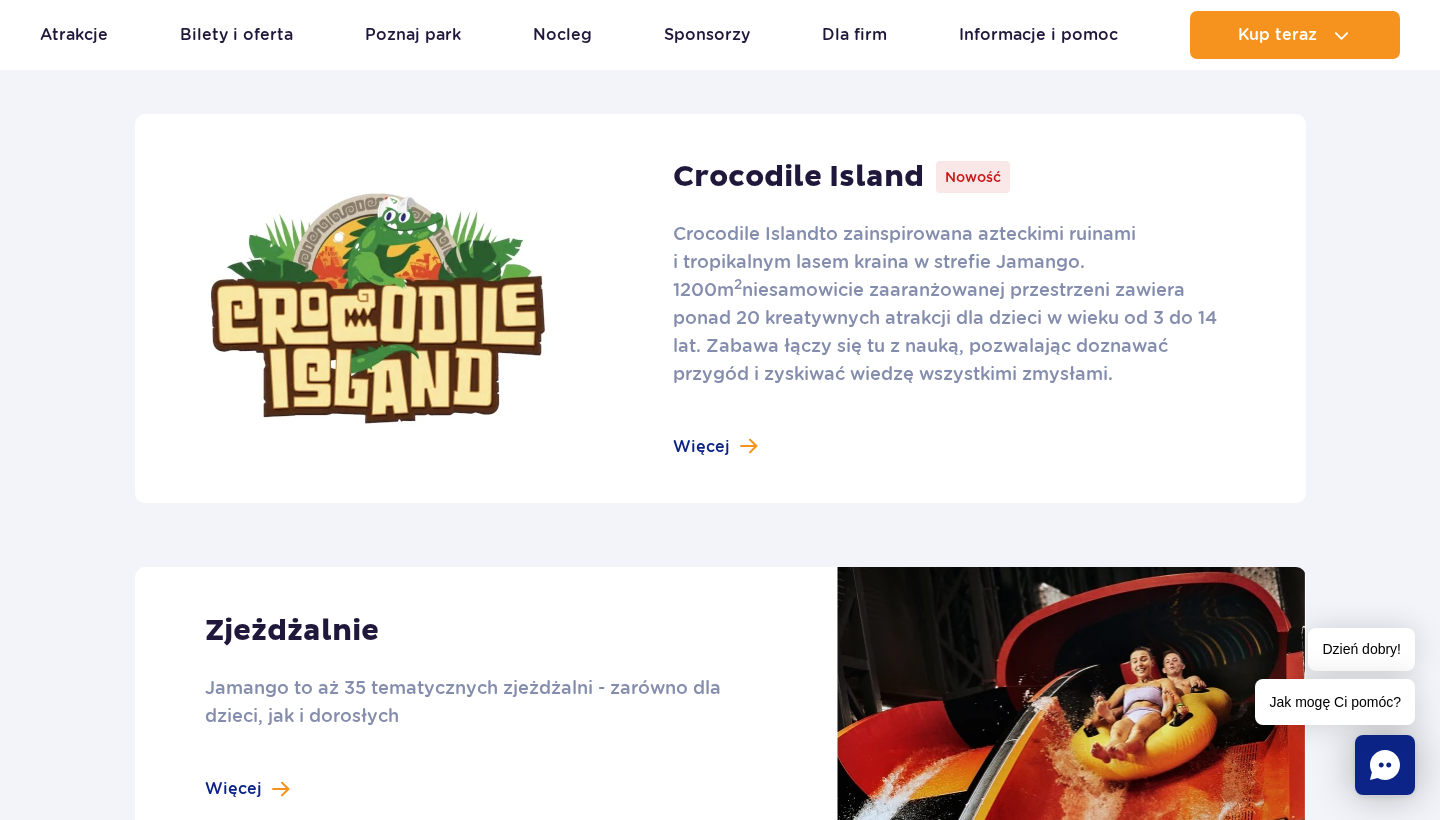 click at bounding box center [720, 308] 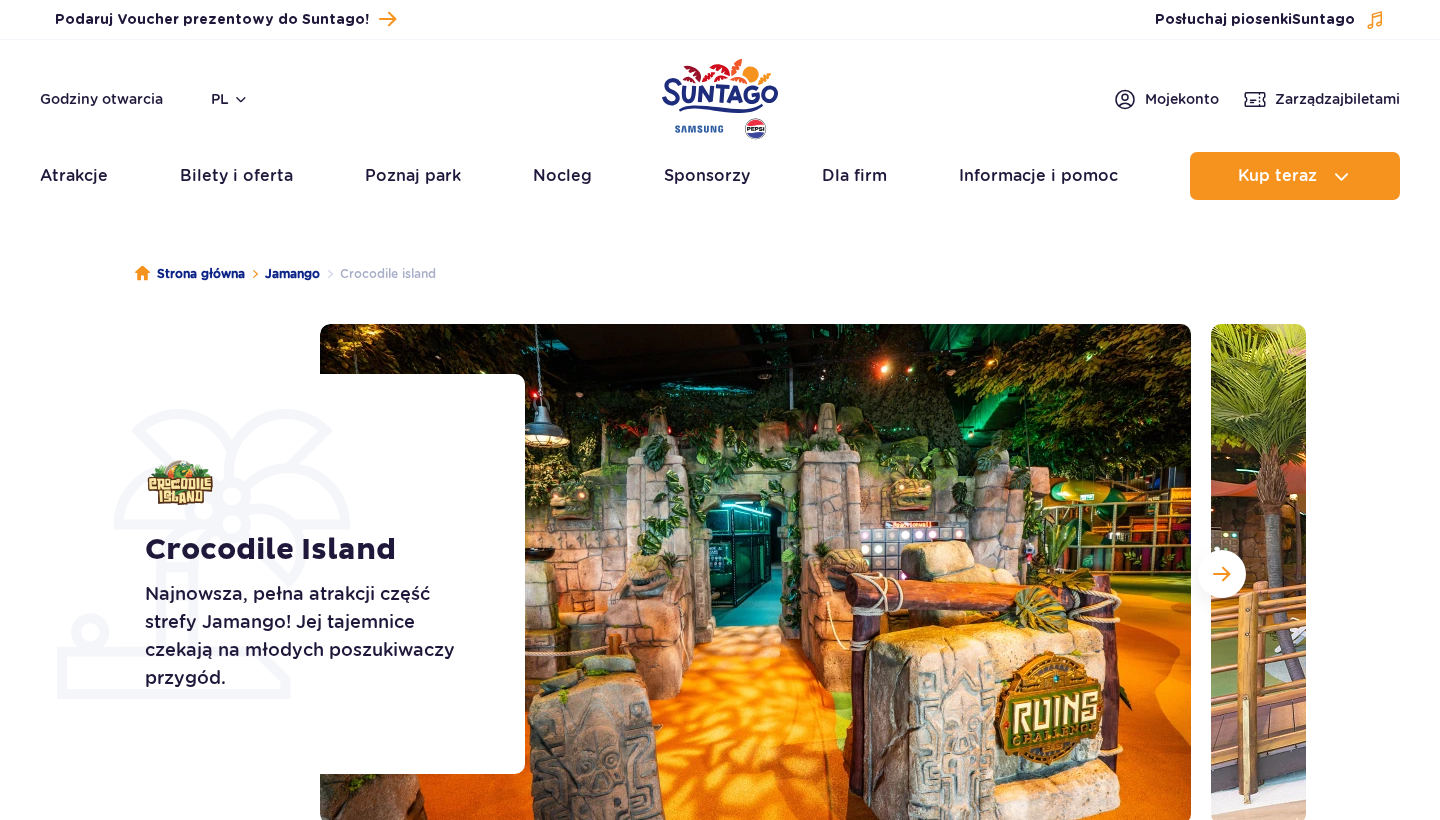 scroll, scrollTop: 0, scrollLeft: 0, axis: both 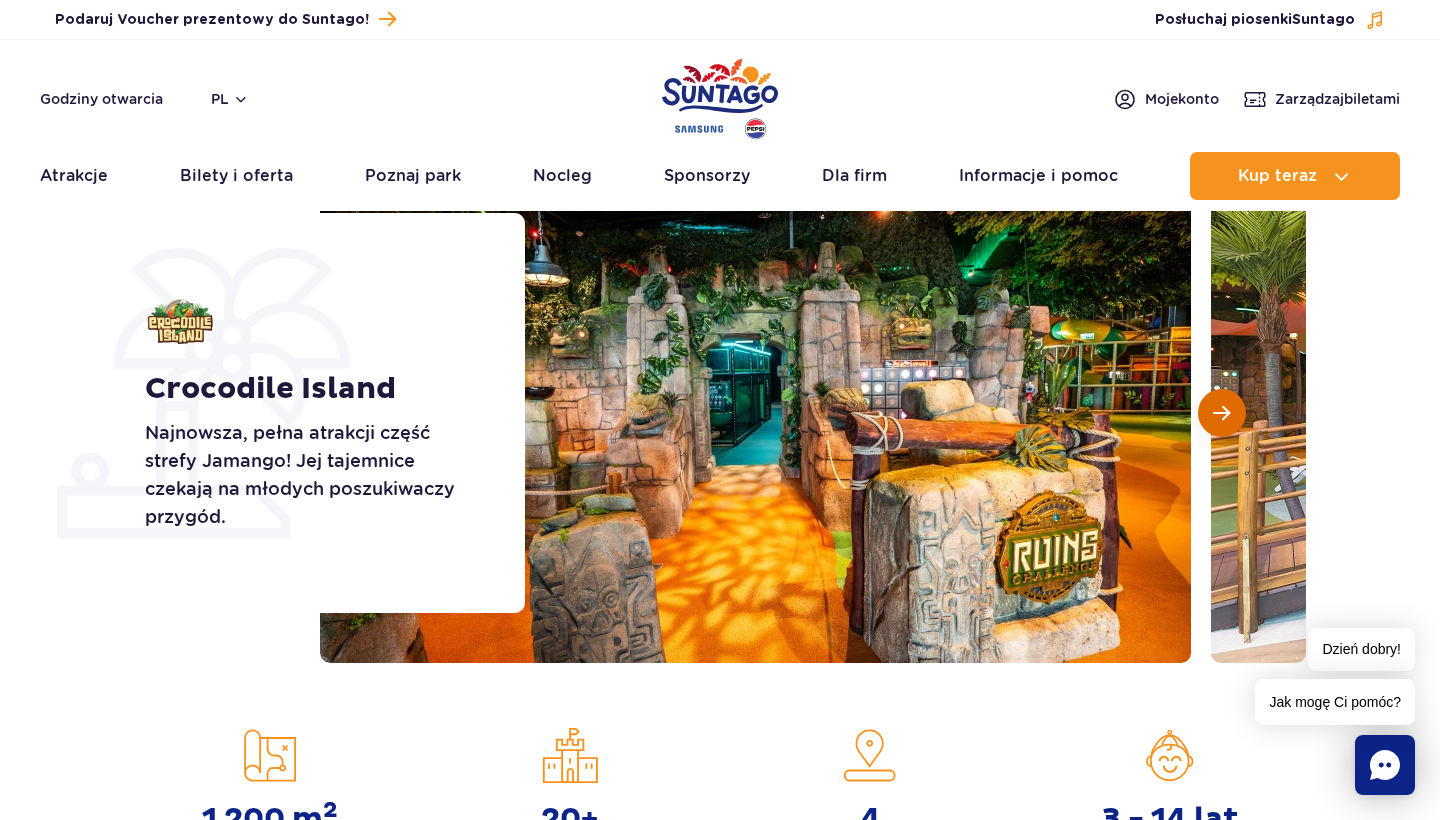 click at bounding box center [1222, 413] 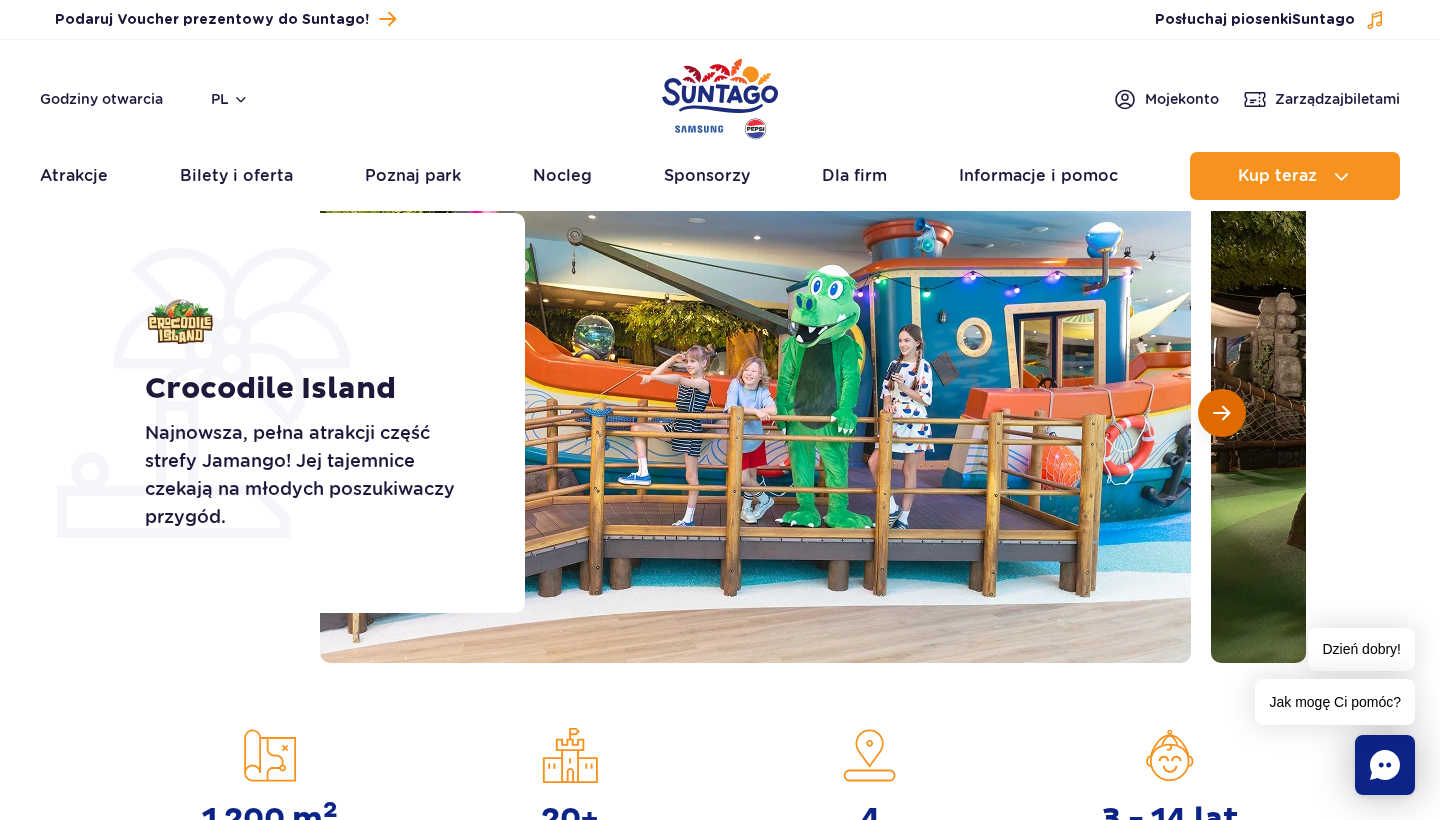 click at bounding box center [1222, 413] 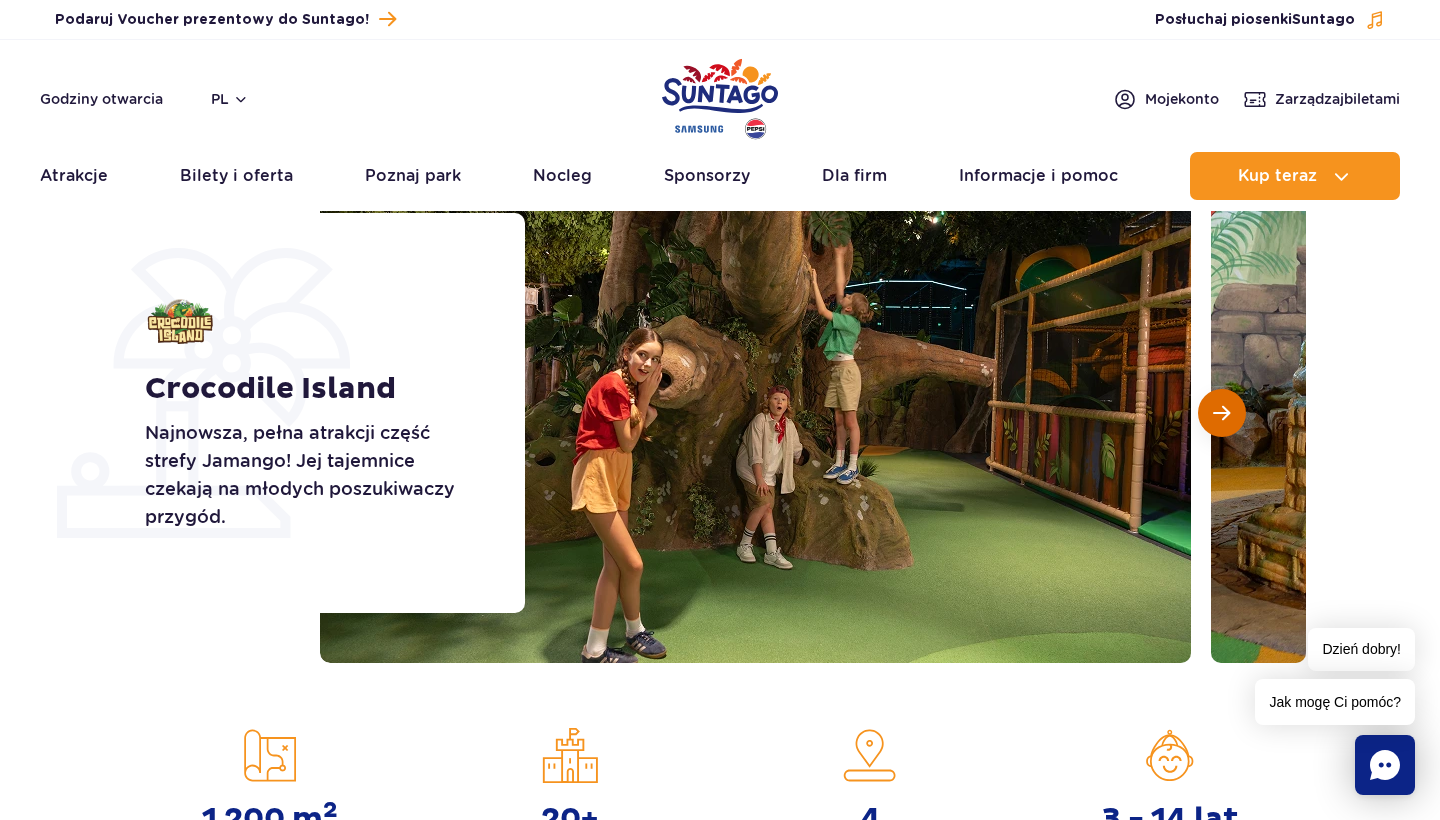 click at bounding box center (1222, 413) 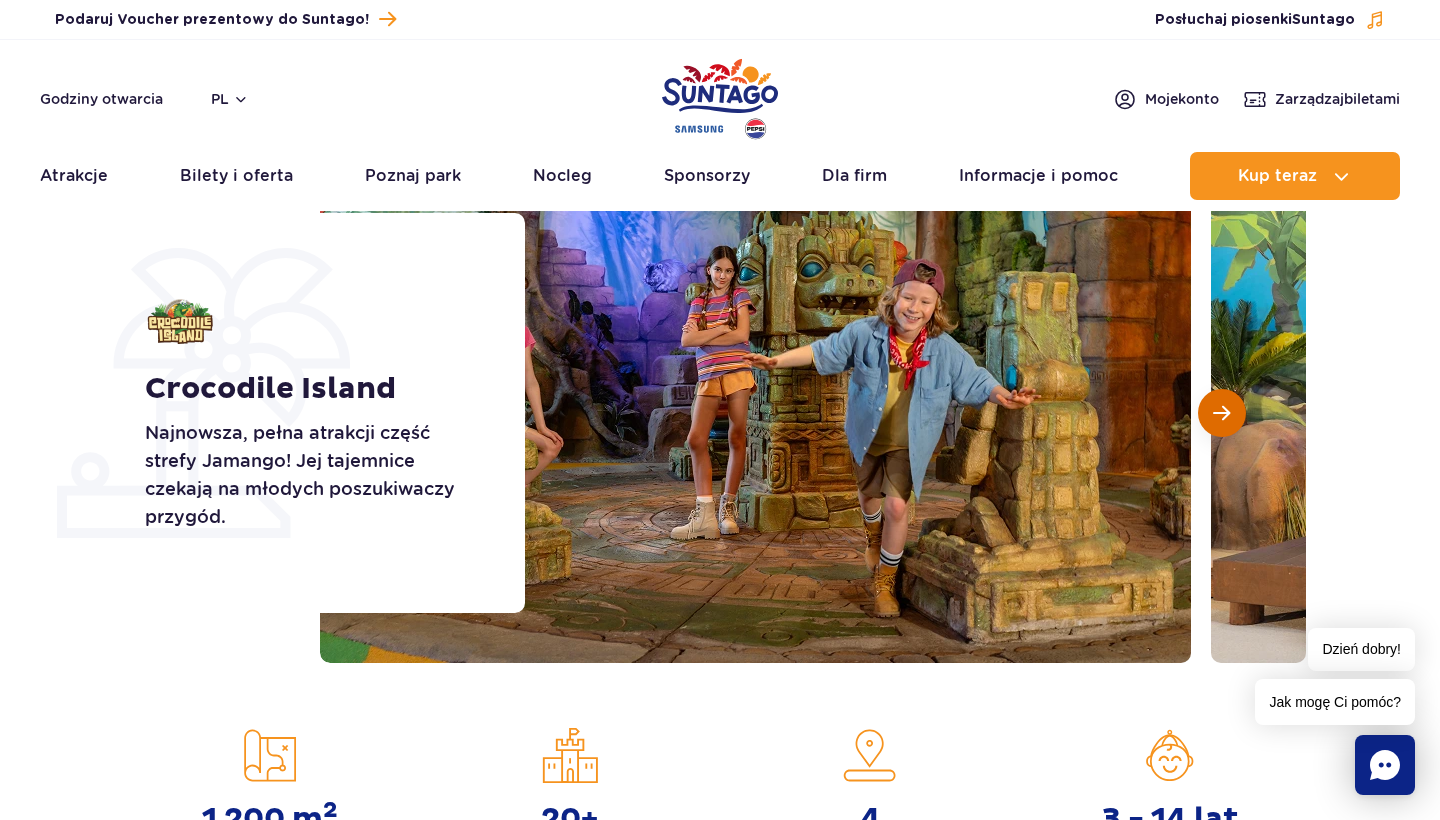 click at bounding box center [1222, 413] 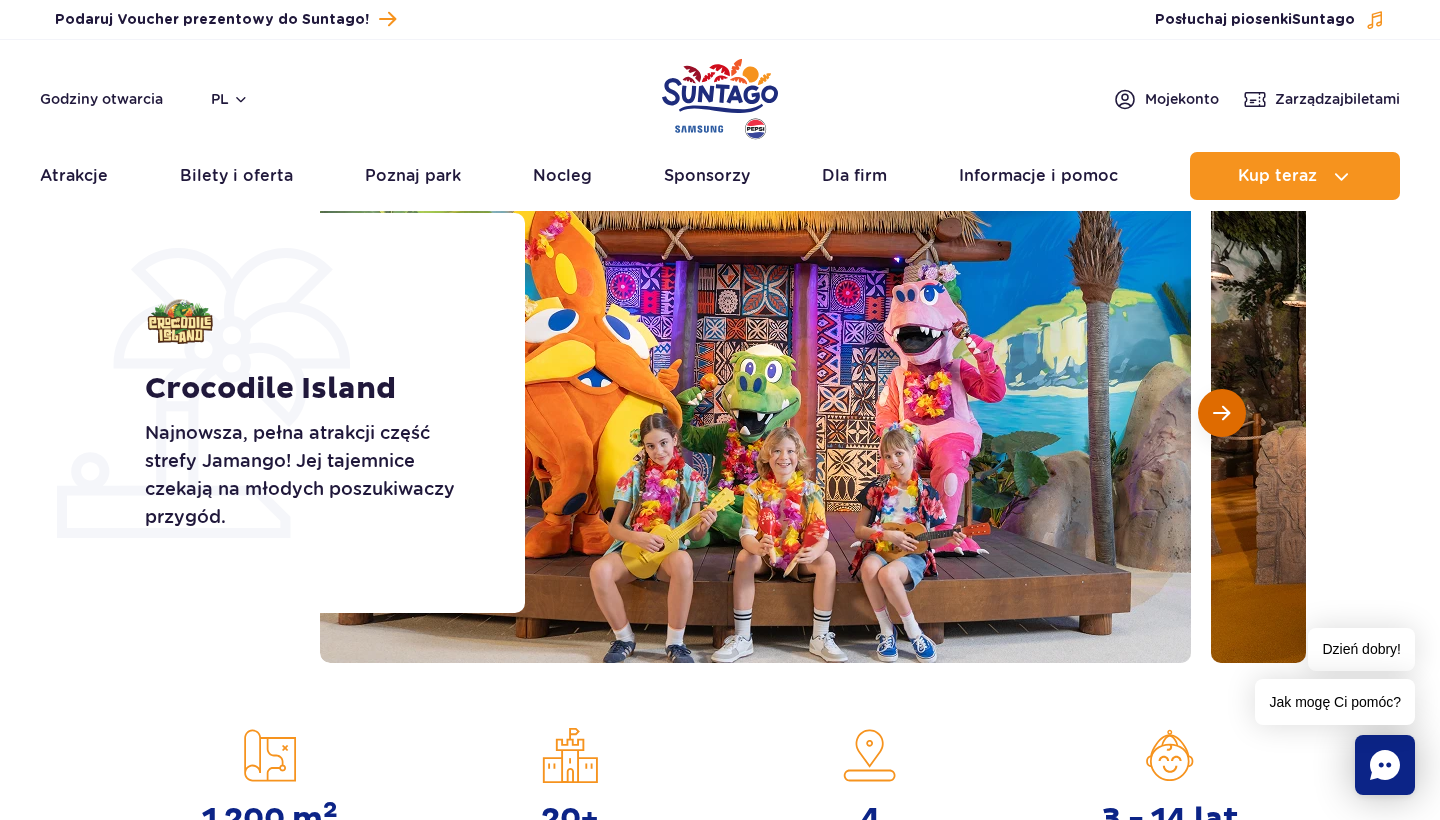 click at bounding box center [1222, 413] 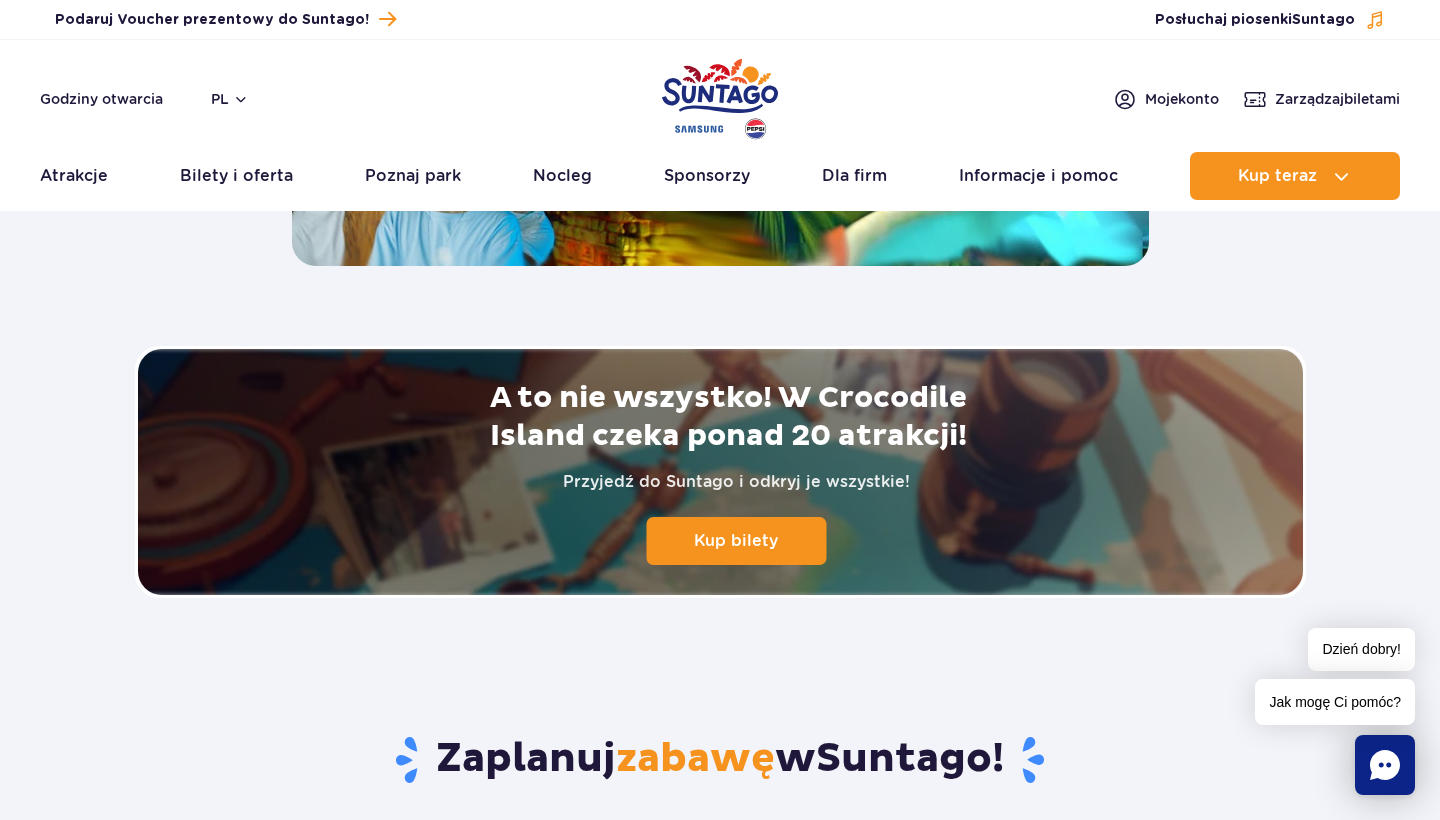 scroll, scrollTop: 4163, scrollLeft: 0, axis: vertical 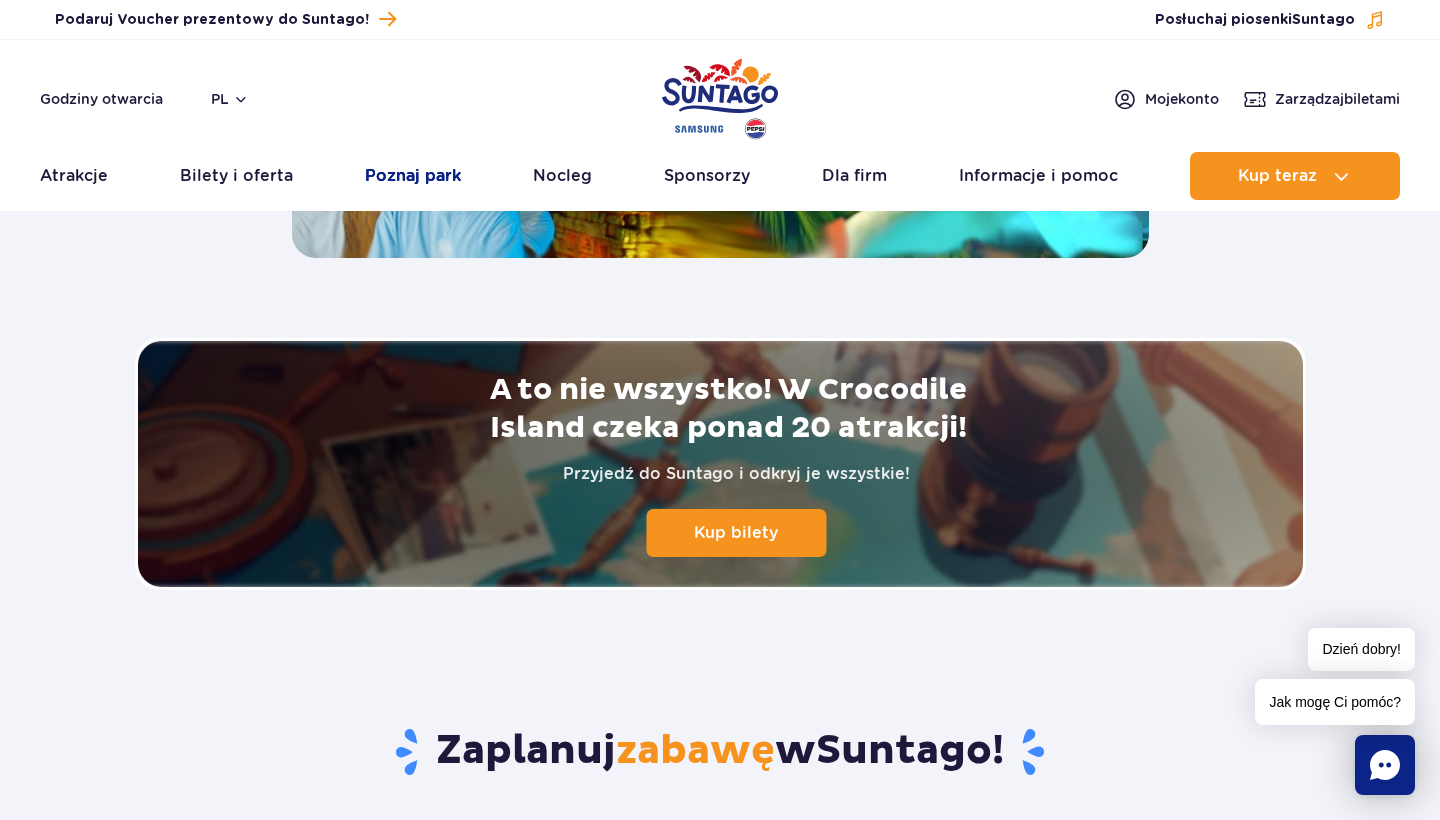 click on "Poznaj park" at bounding box center (413, 176) 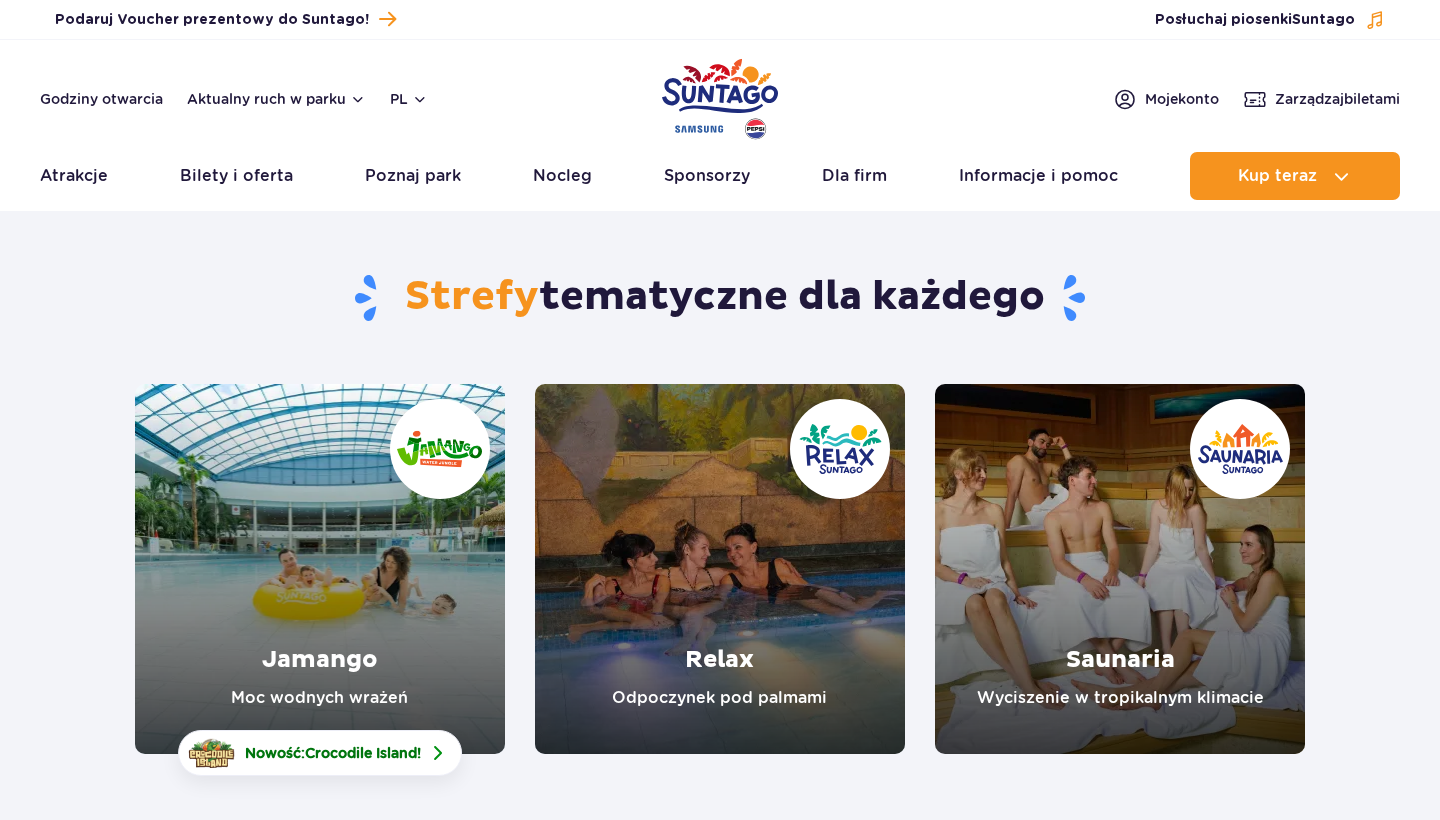 scroll, scrollTop: 0, scrollLeft: 0, axis: both 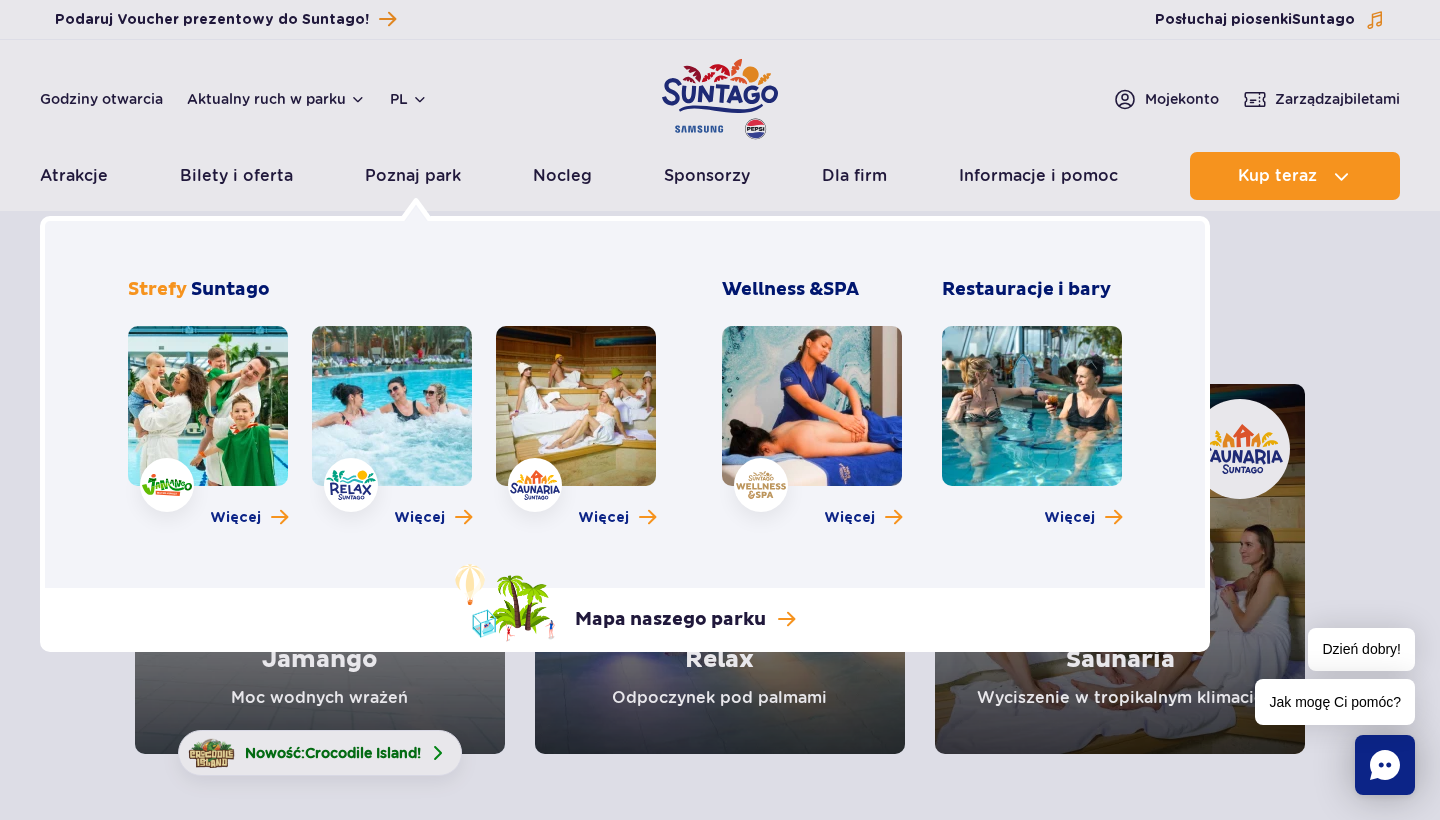 click at bounding box center (208, 406) 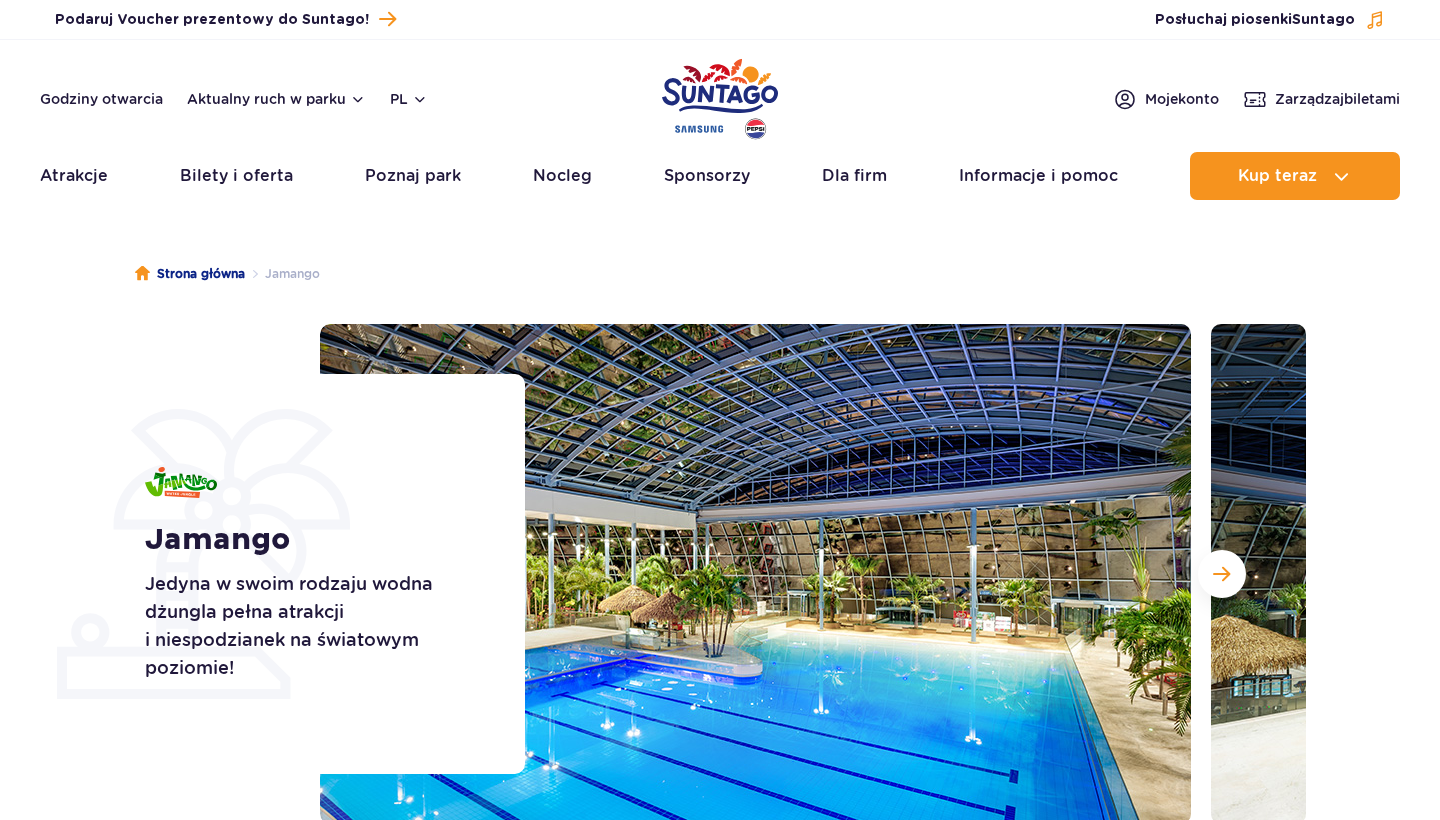 scroll, scrollTop: 0, scrollLeft: 0, axis: both 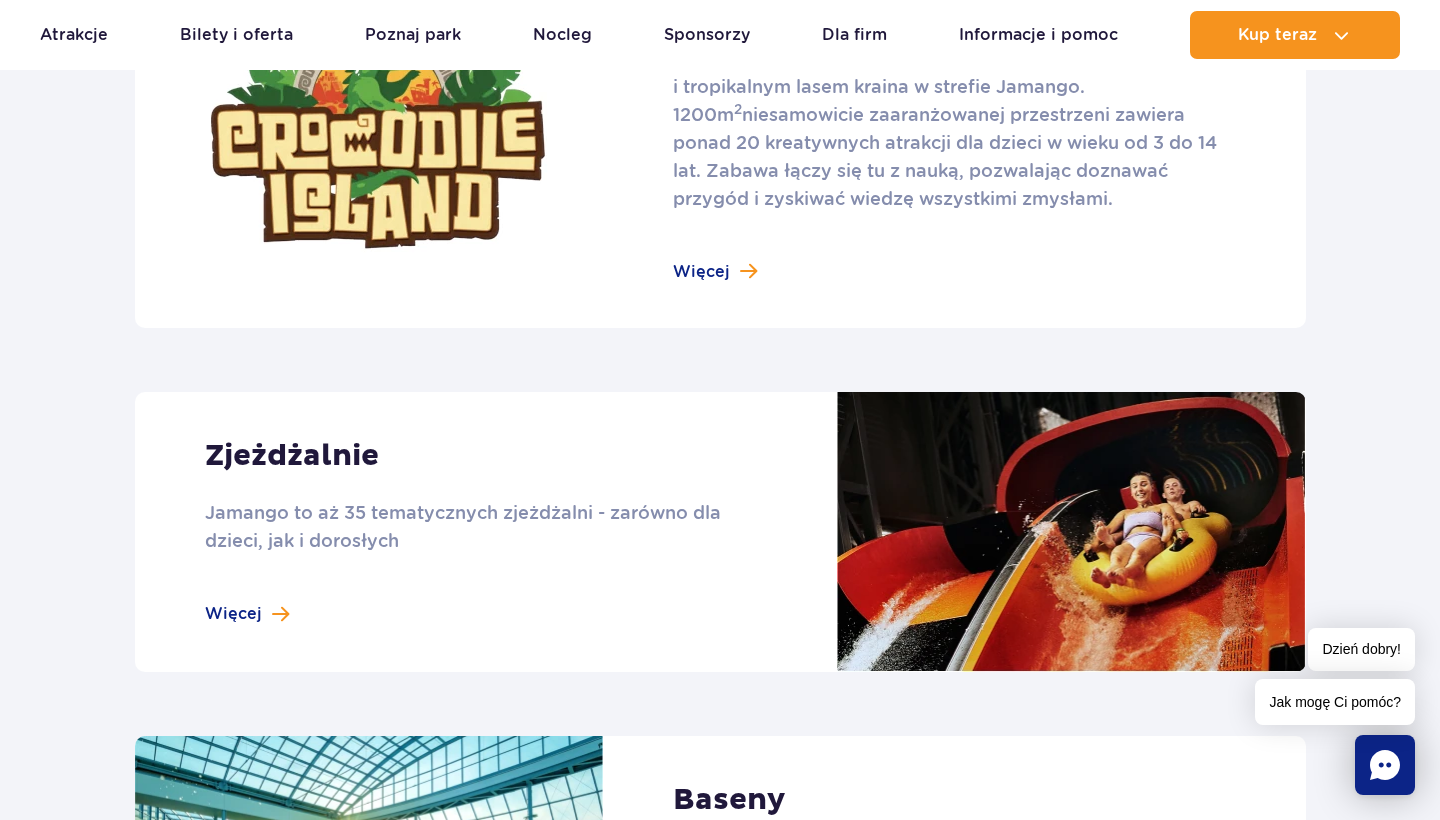 click at bounding box center (720, 532) 